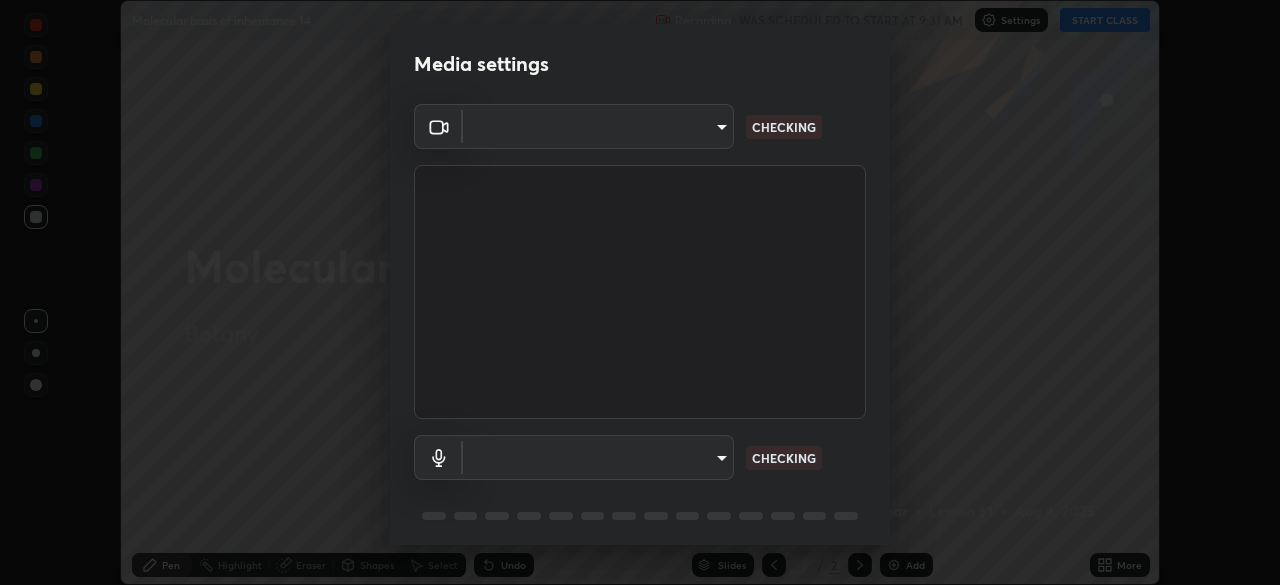 scroll, scrollTop: 0, scrollLeft: 0, axis: both 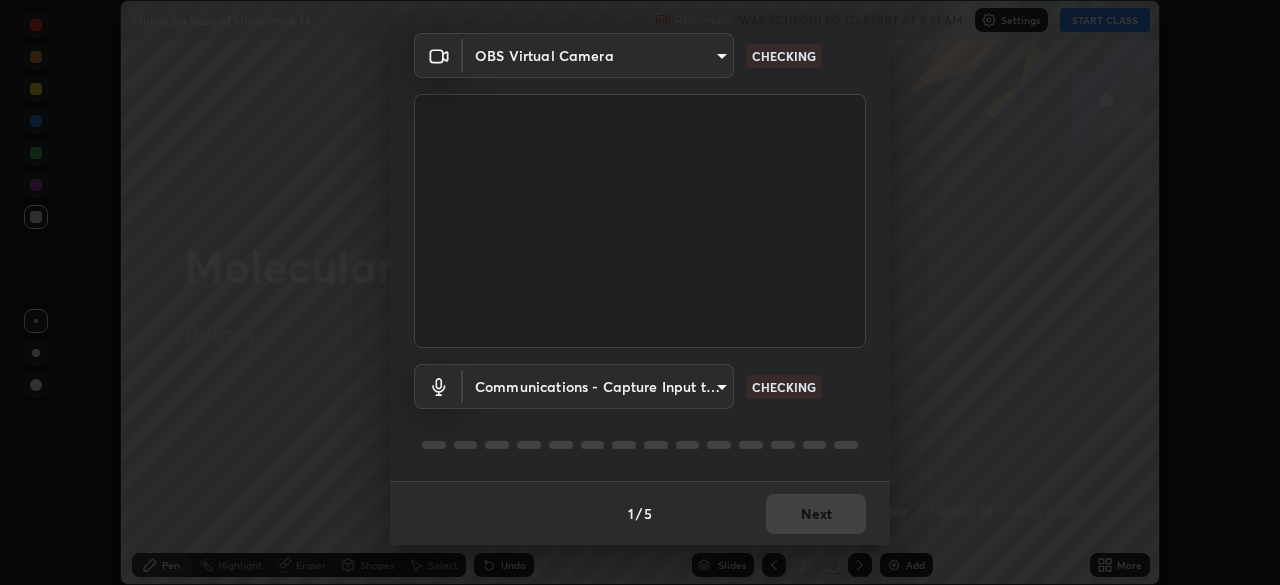 click on "Erase all Molecular basis of inheritance 14 Recording WAS SCHEDULED TO START AT  9:31 AM Settings START CLASS Setting up your live class Molecular basis of inheritance 14 • L51 of Botany [PERSON] Pen Highlight Eraser Shapes Select Undo Slides 2 / 2 Add More No doubts shared Encourage your learners to ask a doubt for better clarity Report an issue Reason for reporting Buffering Chat not working Audio - Video sync issue Educator video quality low ​ Attach an image Report Media settings OBS Virtual Camera [HASH] CHECKING Communications - Capture Input terminal (3- Digital Array MIC) (2207:0019) communications CHECKING 1 / 5 Next" at bounding box center (640, 292) 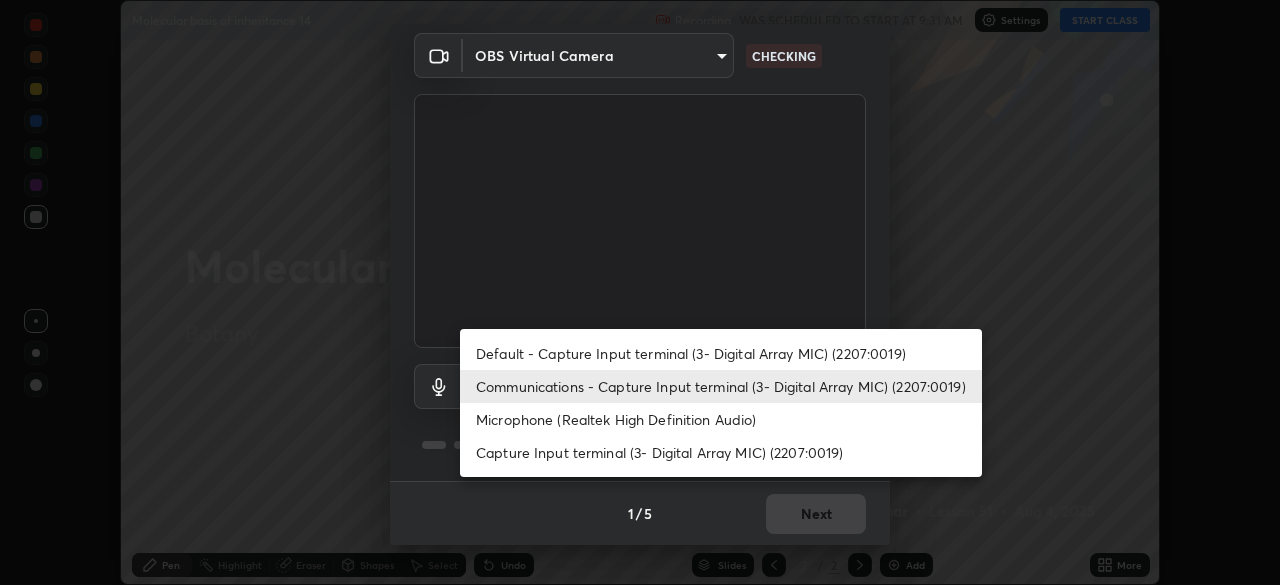 click on "Communications - Capture Input terminal (3- Digital Array MIC) (2207:0019)" at bounding box center (721, 386) 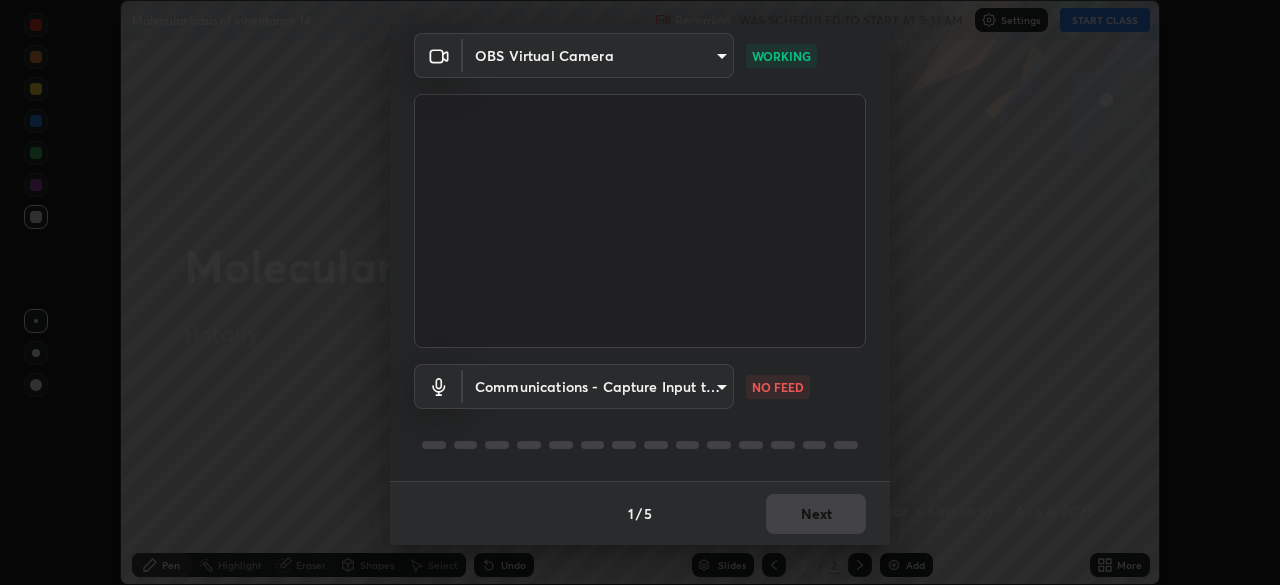 click on "Erase all Molecular basis of inheritance 14 Recording WAS SCHEDULED TO START AT  9:31 AM Settings START CLASS Setting up your live class Molecular basis of inheritance 14 • L51 of Botany [PERSON] Pen Highlight Eraser Shapes Select Undo Slides 2 / 2 Add More No doubts shared Encourage your learners to ask a doubt for better clarity Report an issue Reason for reporting Buffering Chat not working Audio - Video sync issue Educator video quality low ​ Attach an image Report Media settings OBS Virtual Camera [HASH] WORKING Communications - Capture Input terminal (3- Digital Array MIC) (2207:0019) communications NO FEED 1 / 5 Next" at bounding box center (640, 292) 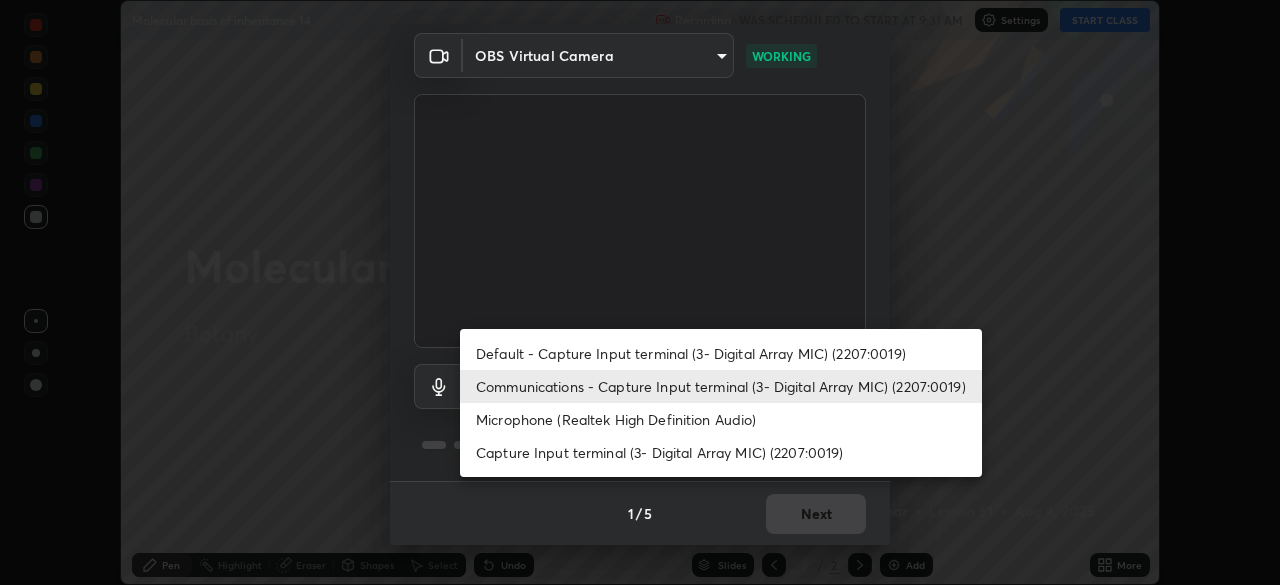 click on "Microphone (Realtek High Definition Audio)" at bounding box center [721, 419] 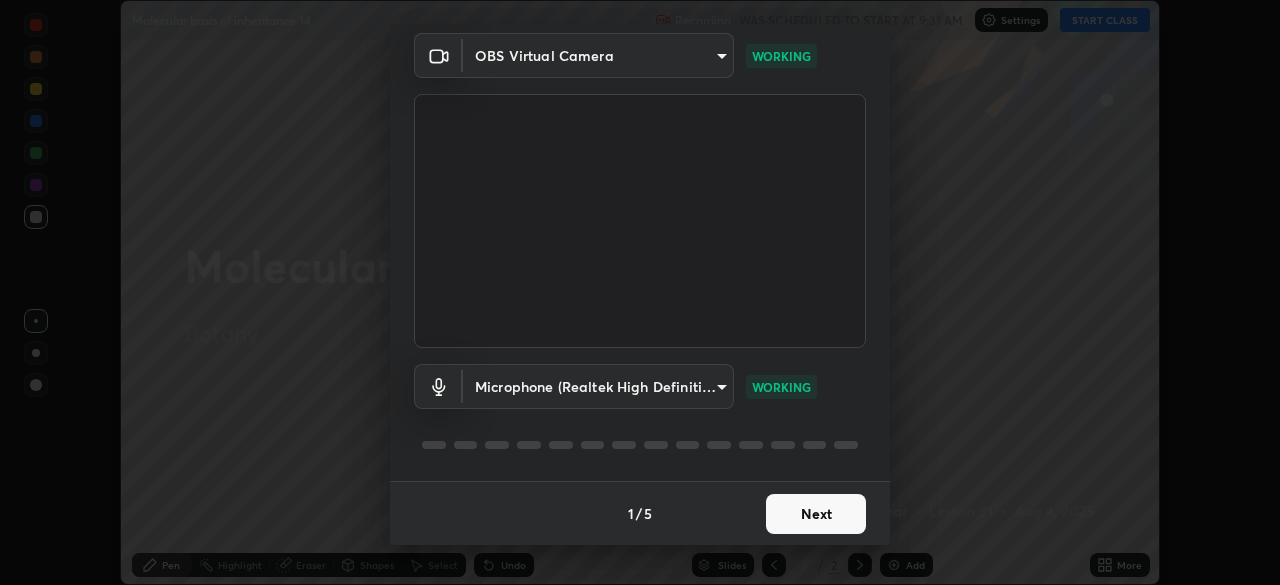 click on "Next" at bounding box center (816, 514) 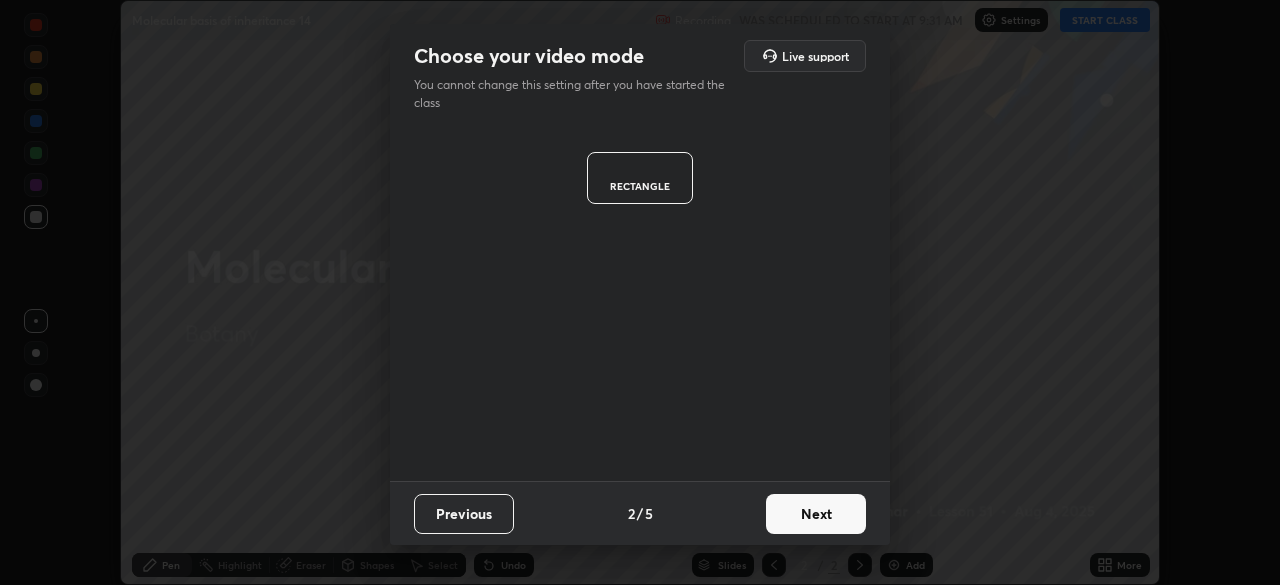 scroll, scrollTop: 0, scrollLeft: 0, axis: both 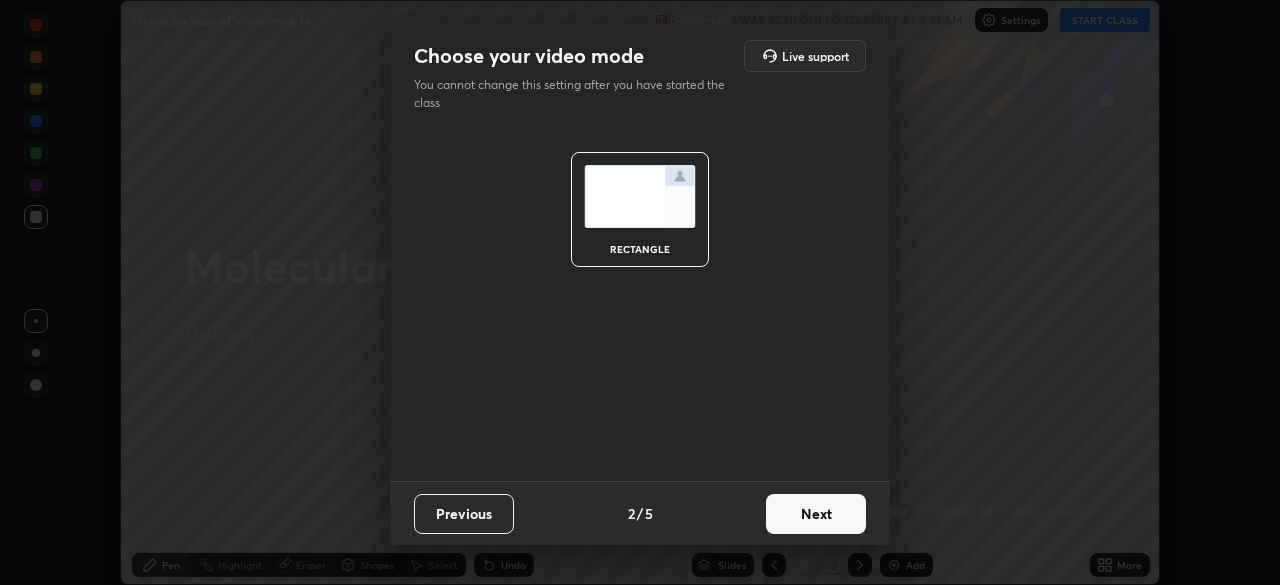 click on "Next" at bounding box center (816, 514) 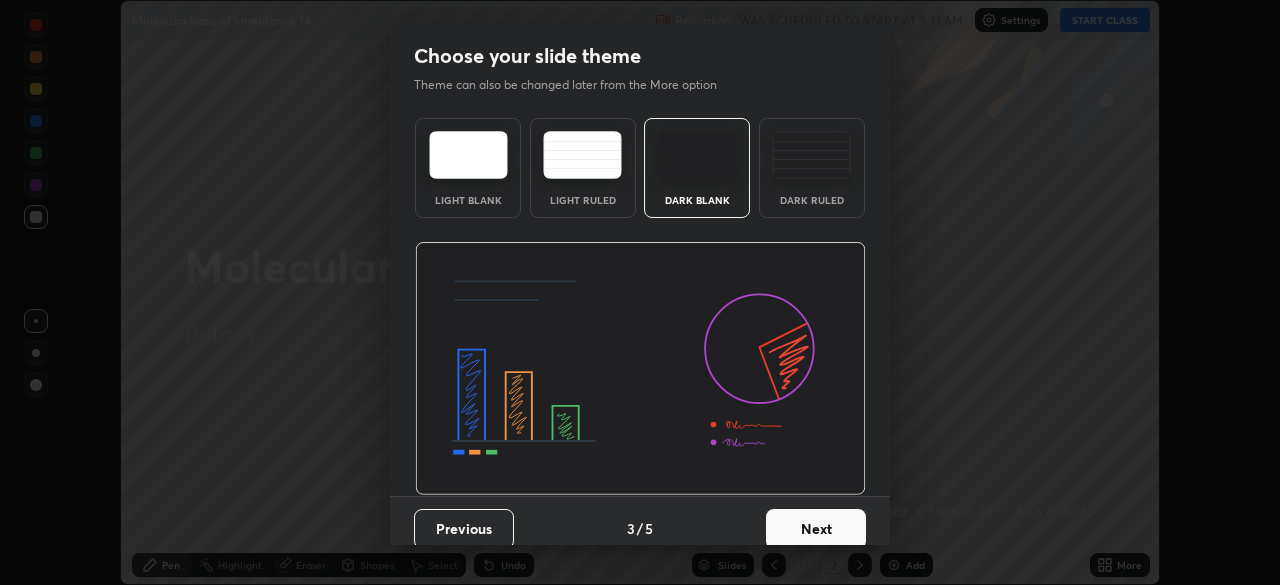 click on "Next" at bounding box center (816, 529) 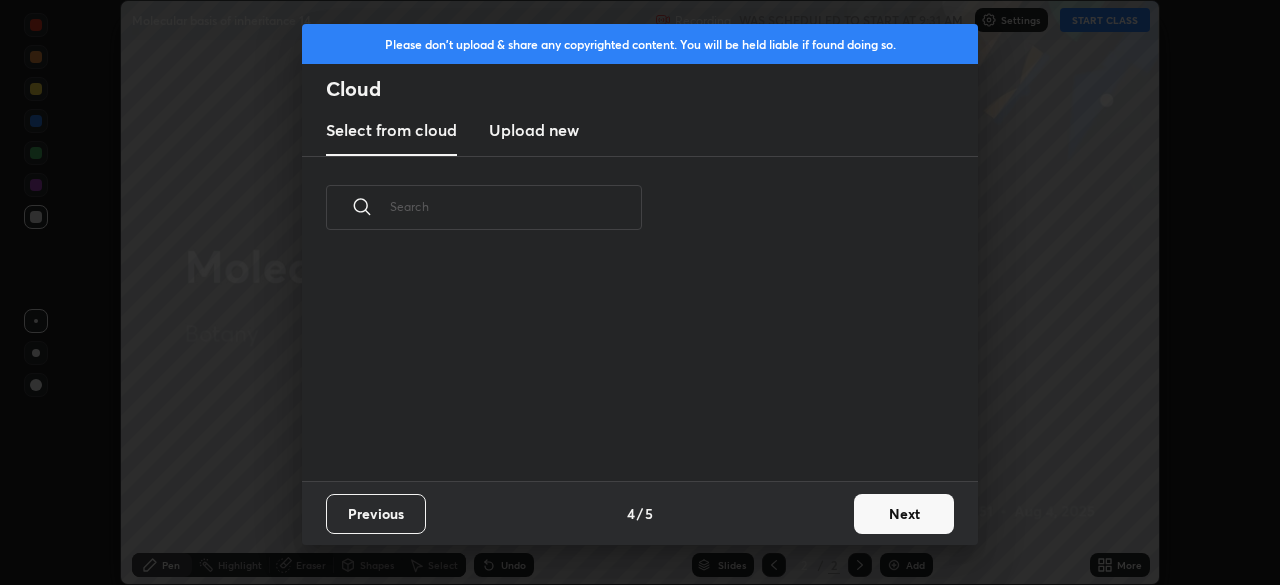 click on "Next" at bounding box center [904, 514] 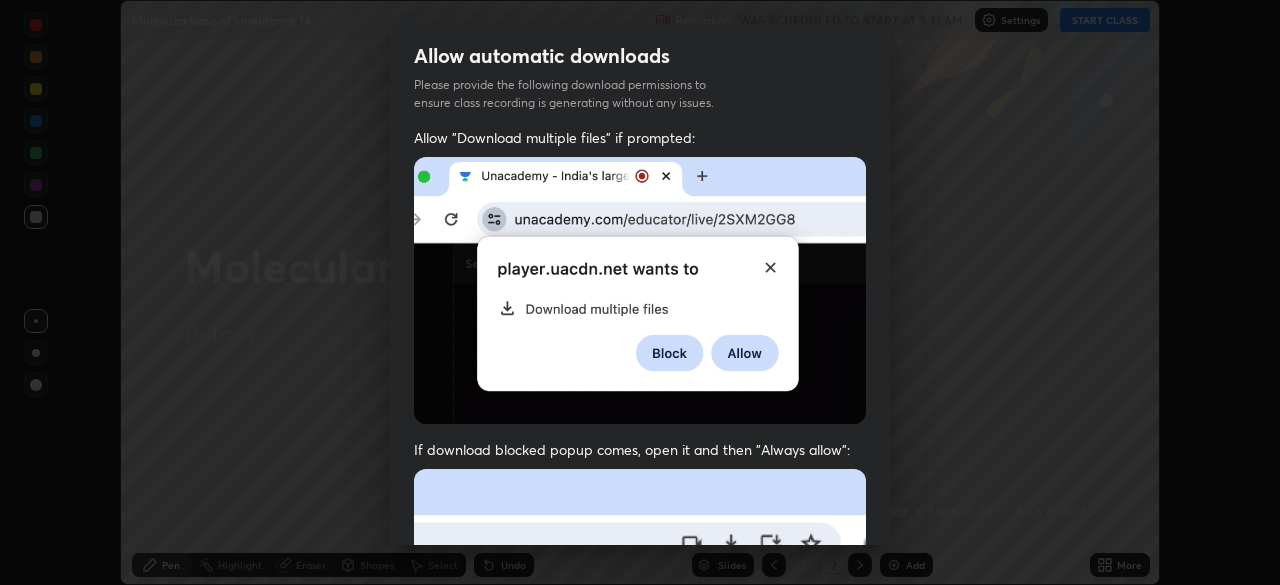 click on "Previous 5 / 5 Done" at bounding box center [640, 1002] 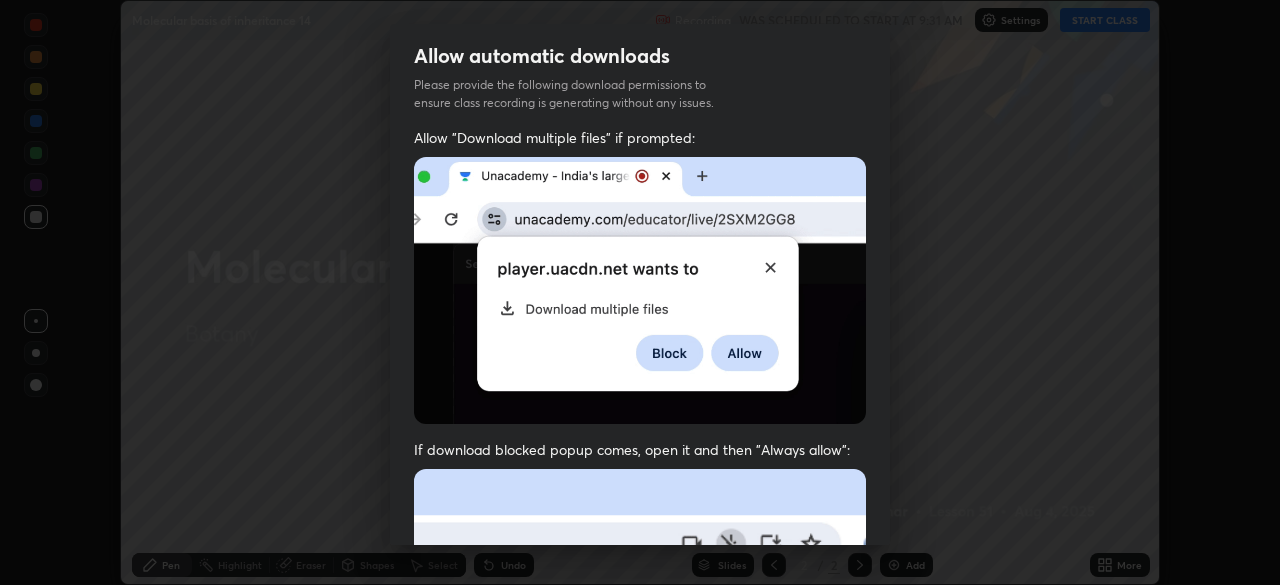 click on "Allow "Download multiple files" if prompted: If download blocked popup comes, open it and then "Always allow": I agree that if I don't provide required permissions, class recording will not be generated" at bounding box center [640, 549] 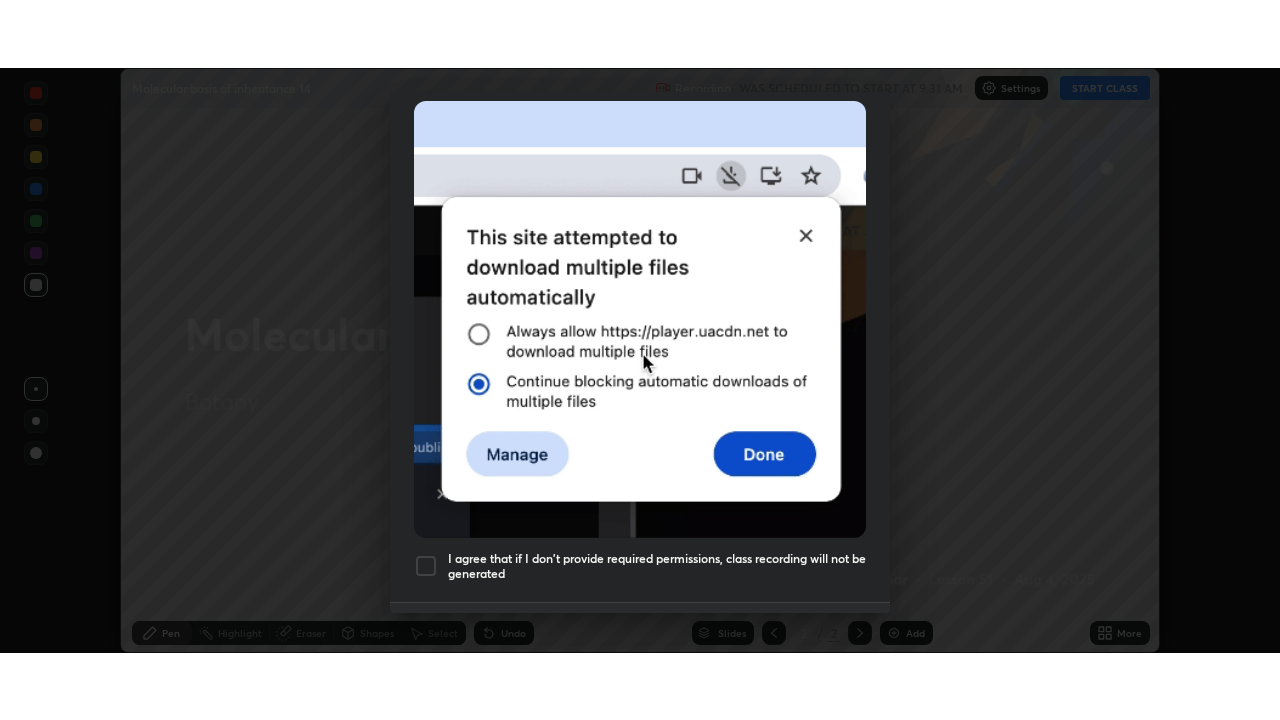 scroll, scrollTop: 479, scrollLeft: 0, axis: vertical 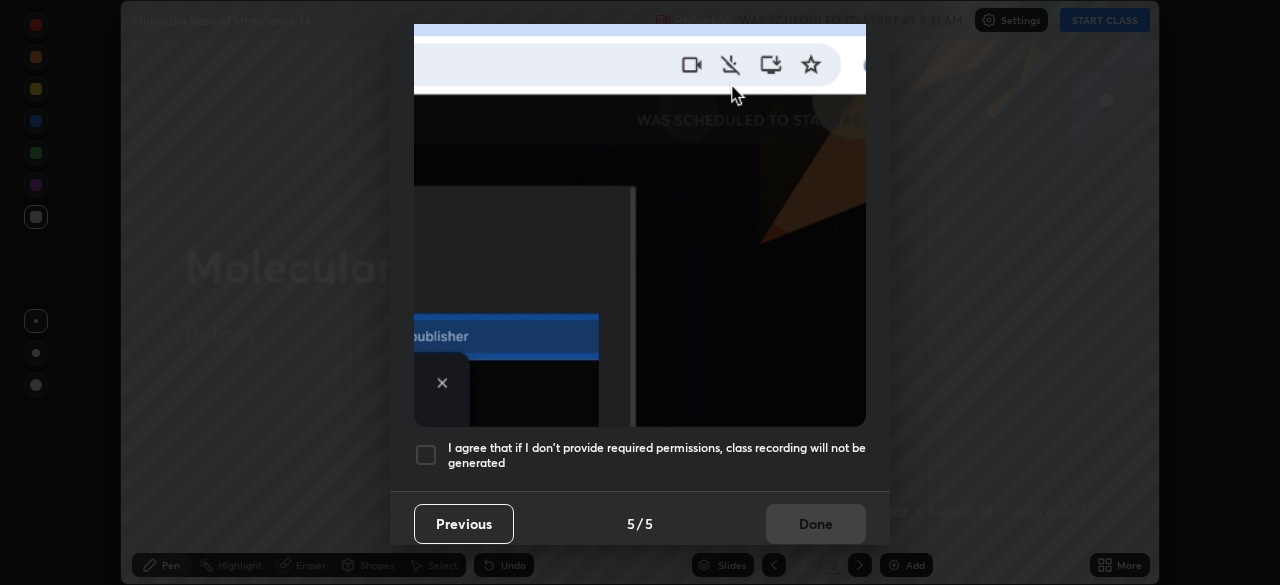 click on "I agree that if I don't provide required permissions, class recording will not be generated" at bounding box center (657, 455) 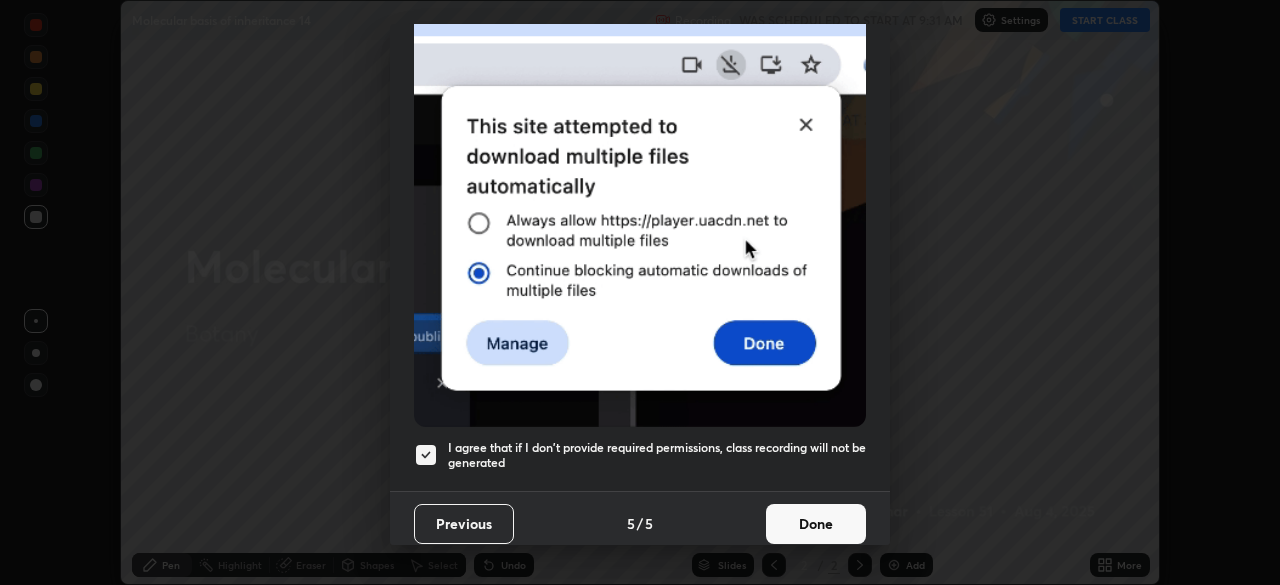 click on "Done" at bounding box center [816, 524] 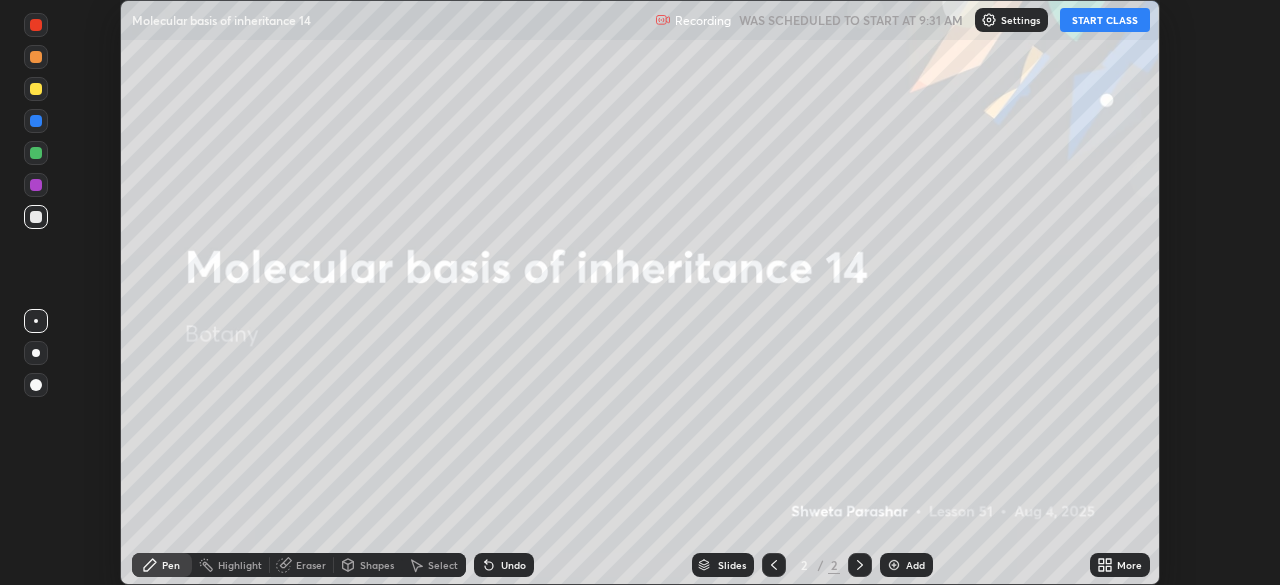 click on "START CLASS" at bounding box center (1105, 20) 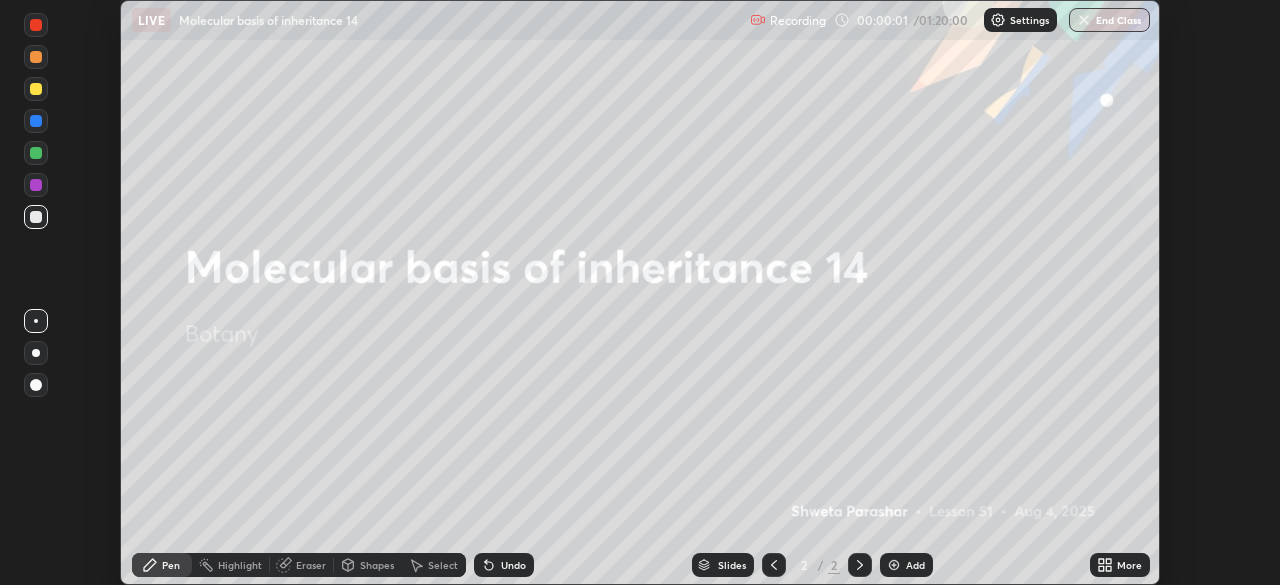 click on "More" at bounding box center (1120, 565) 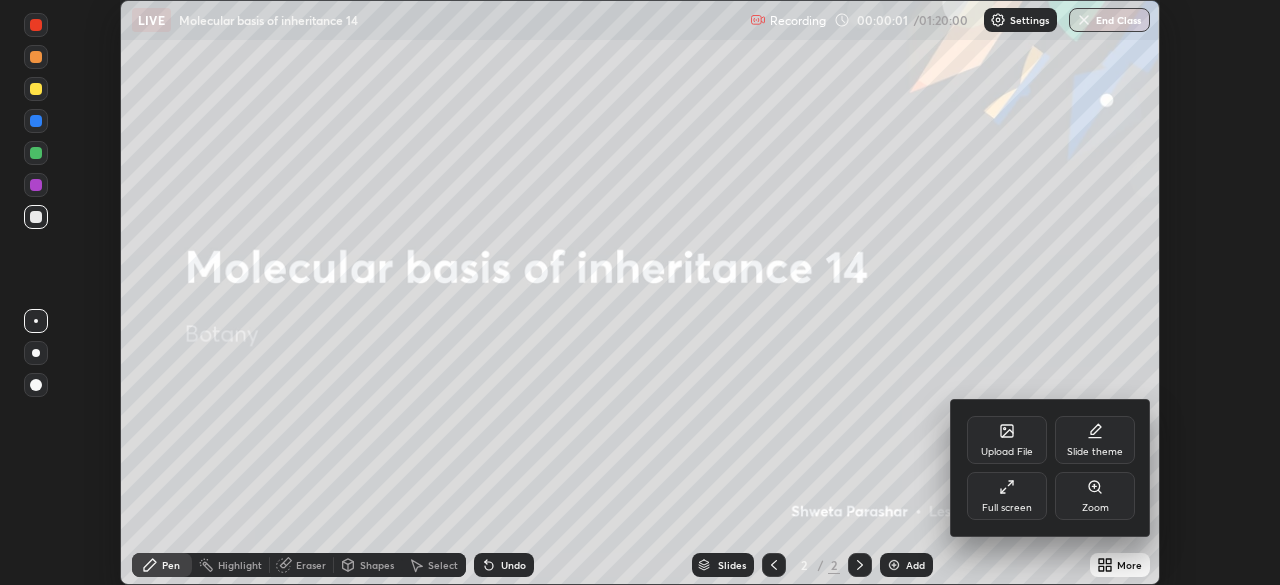 click on "Full screen" at bounding box center (1007, 496) 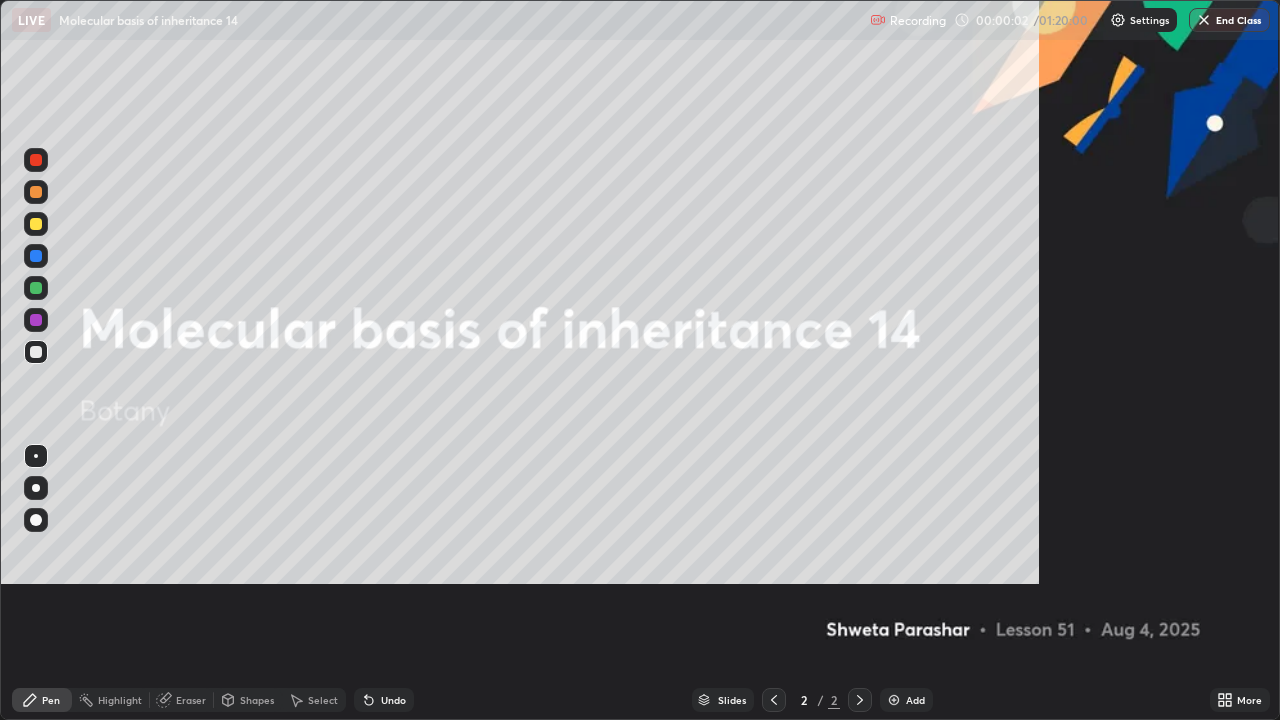 scroll, scrollTop: 99280, scrollLeft: 98720, axis: both 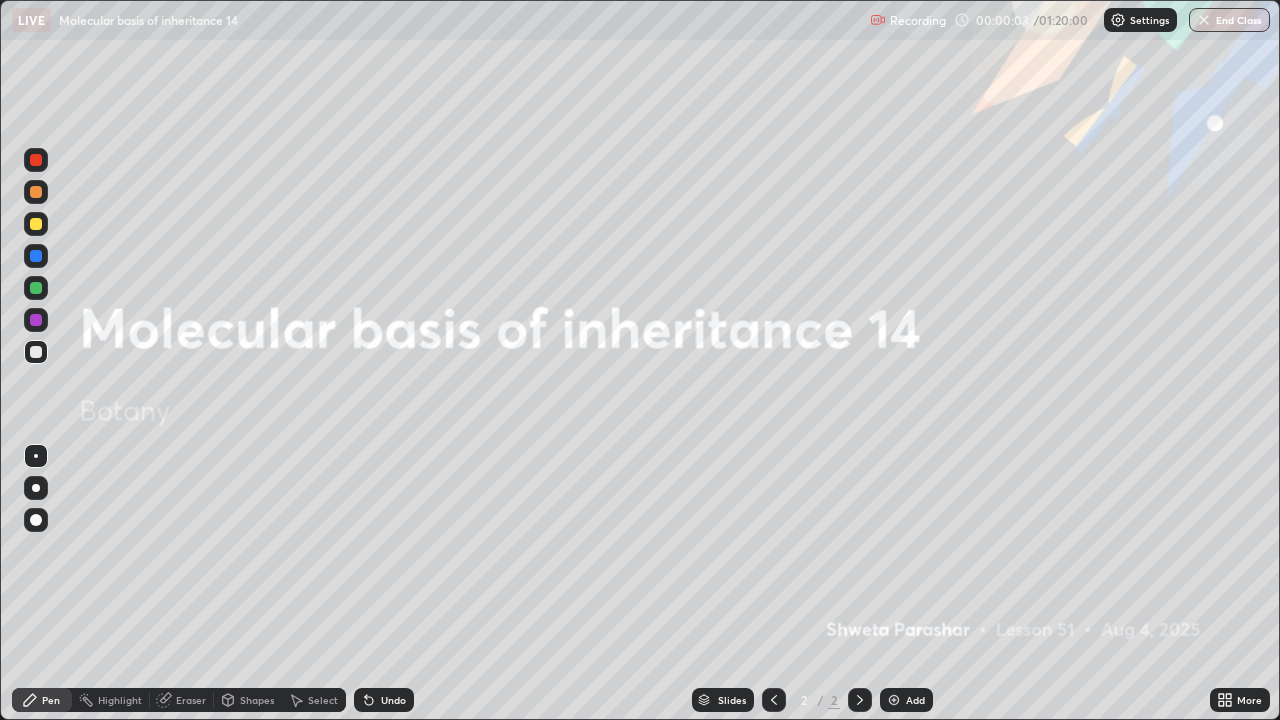click on "Add" at bounding box center [915, 700] 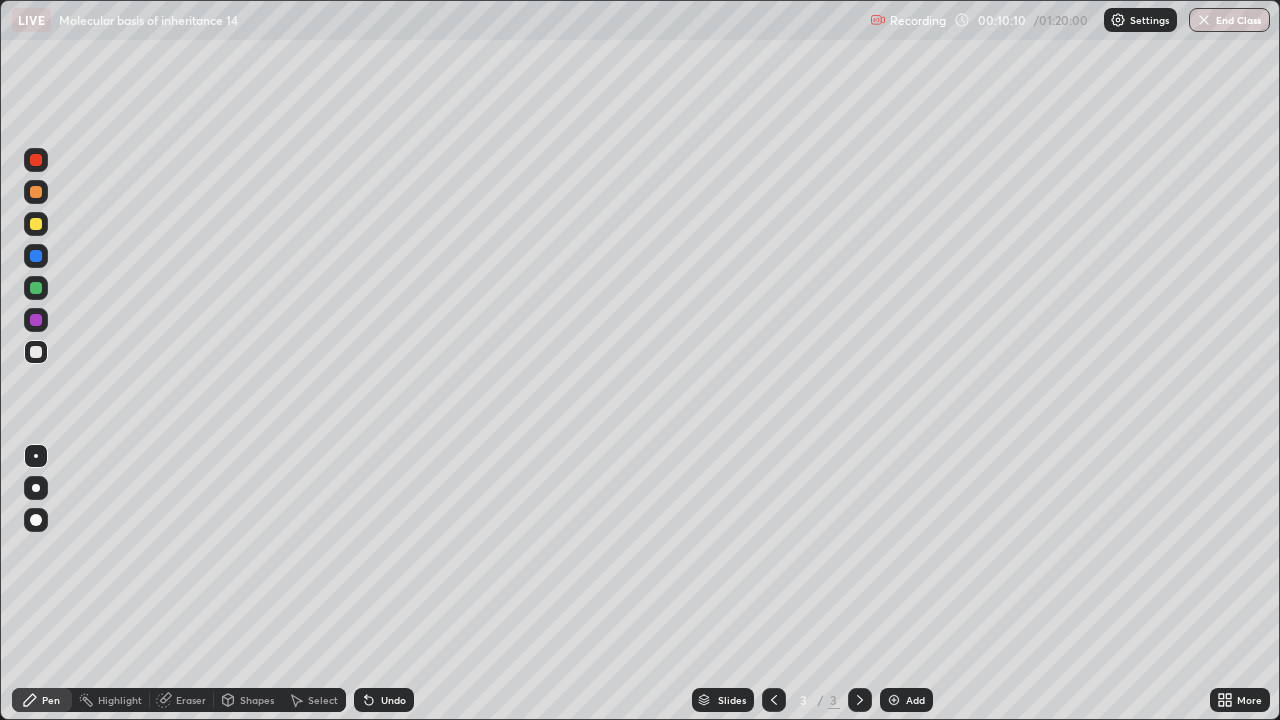 click at bounding box center [36, 488] 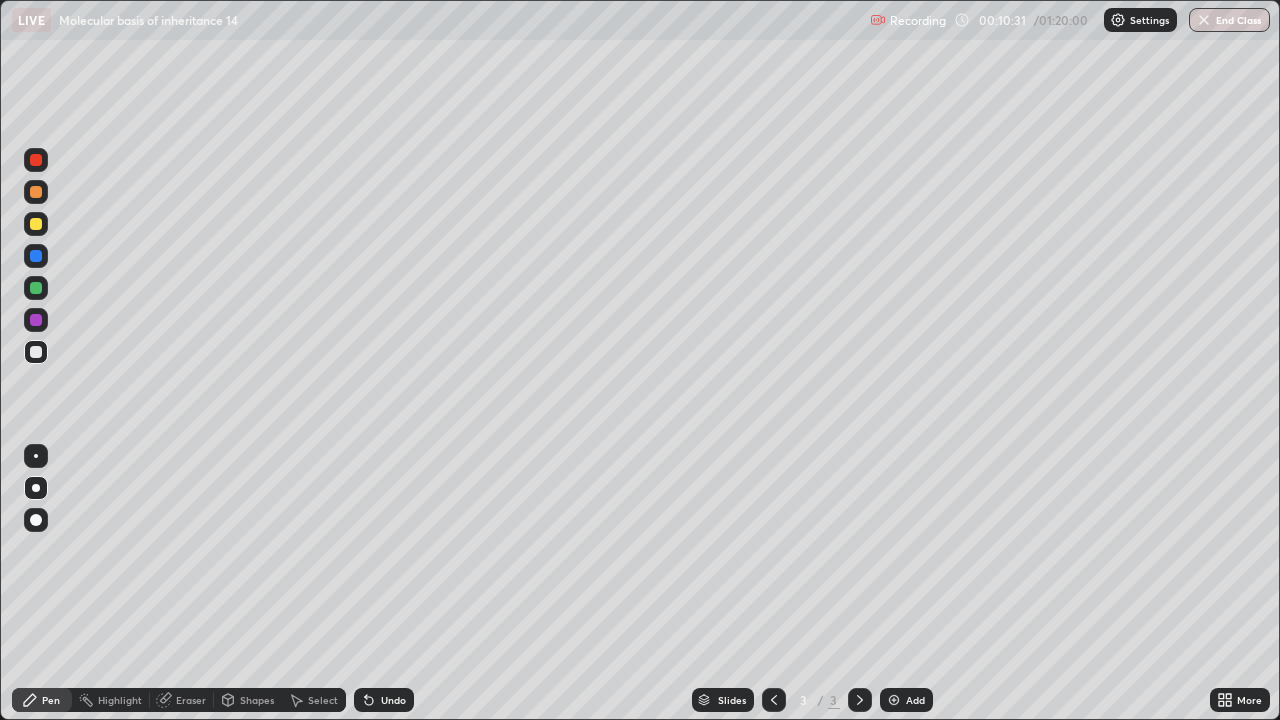 click on "Undo" at bounding box center (384, 700) 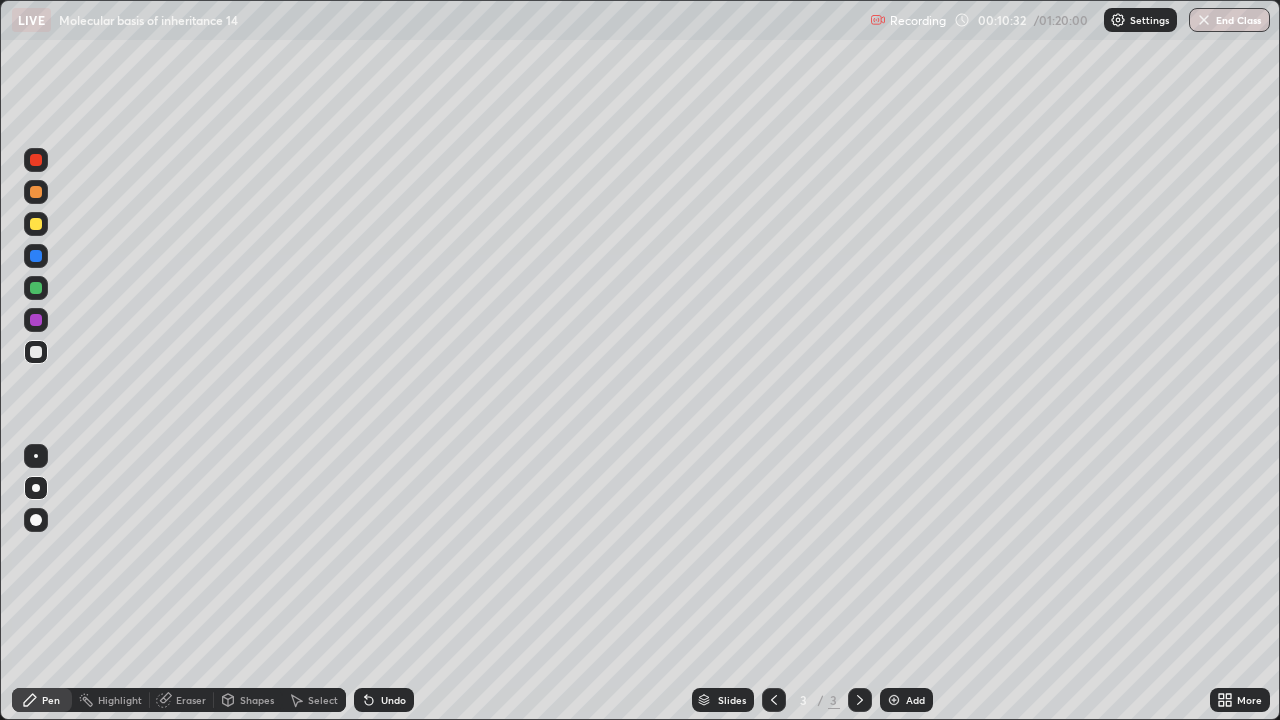 click on "Undo" at bounding box center [393, 700] 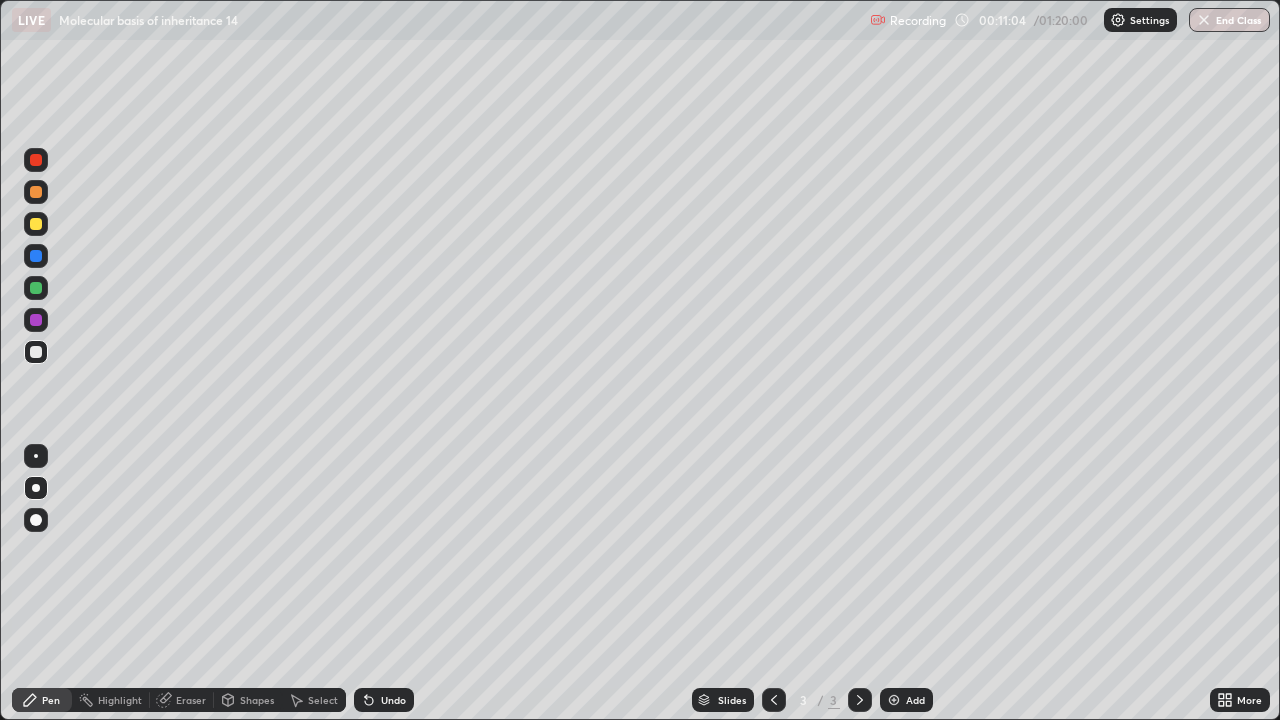 click on "Undo" at bounding box center (393, 700) 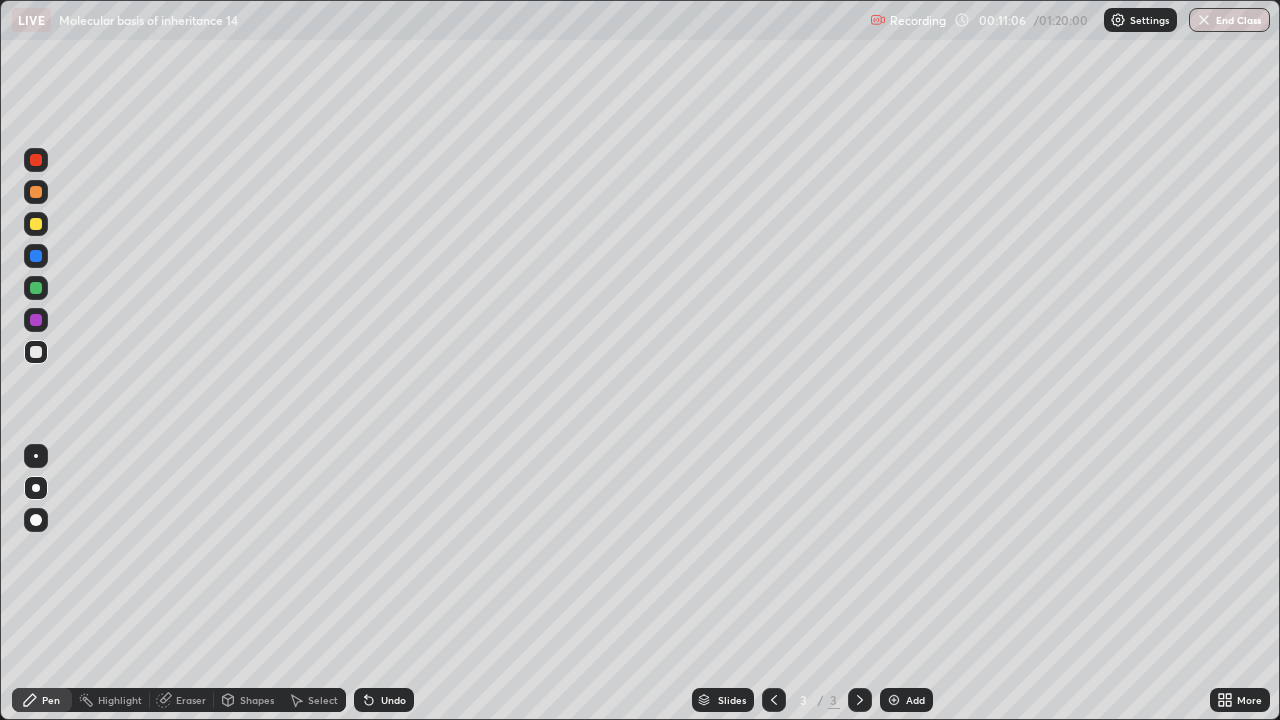 click on "Undo" at bounding box center [393, 700] 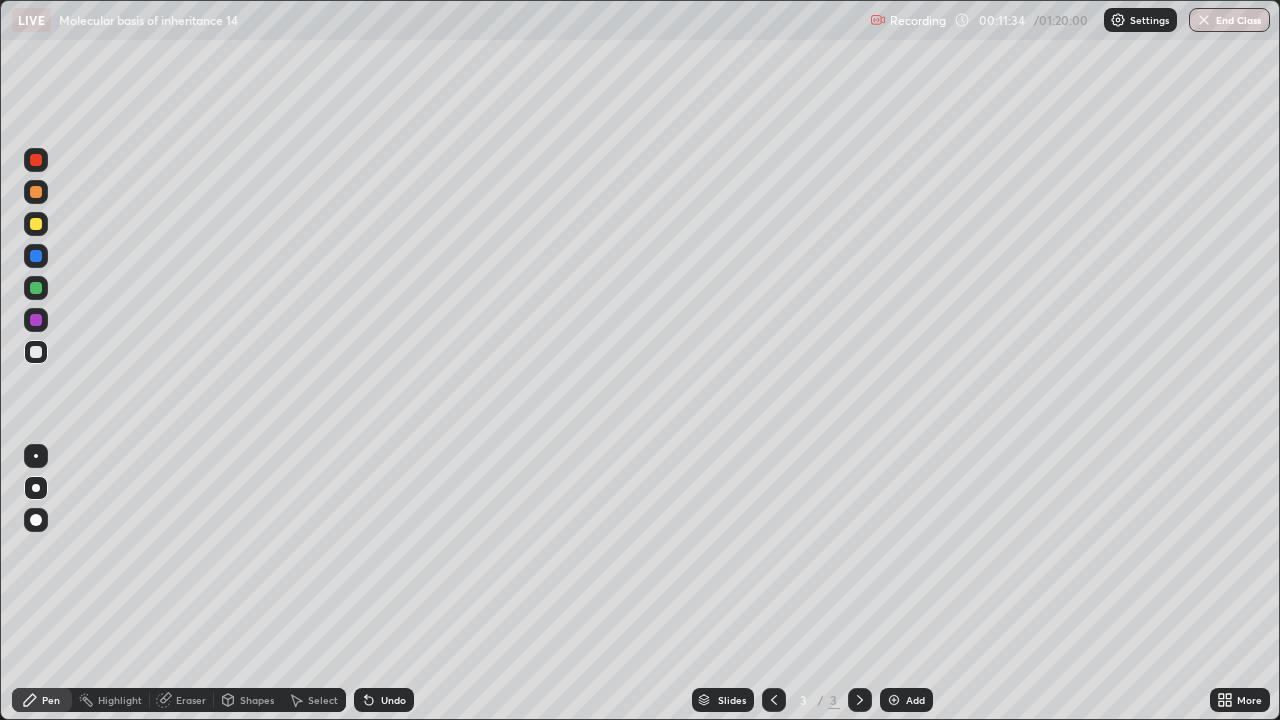 click at bounding box center (36, 320) 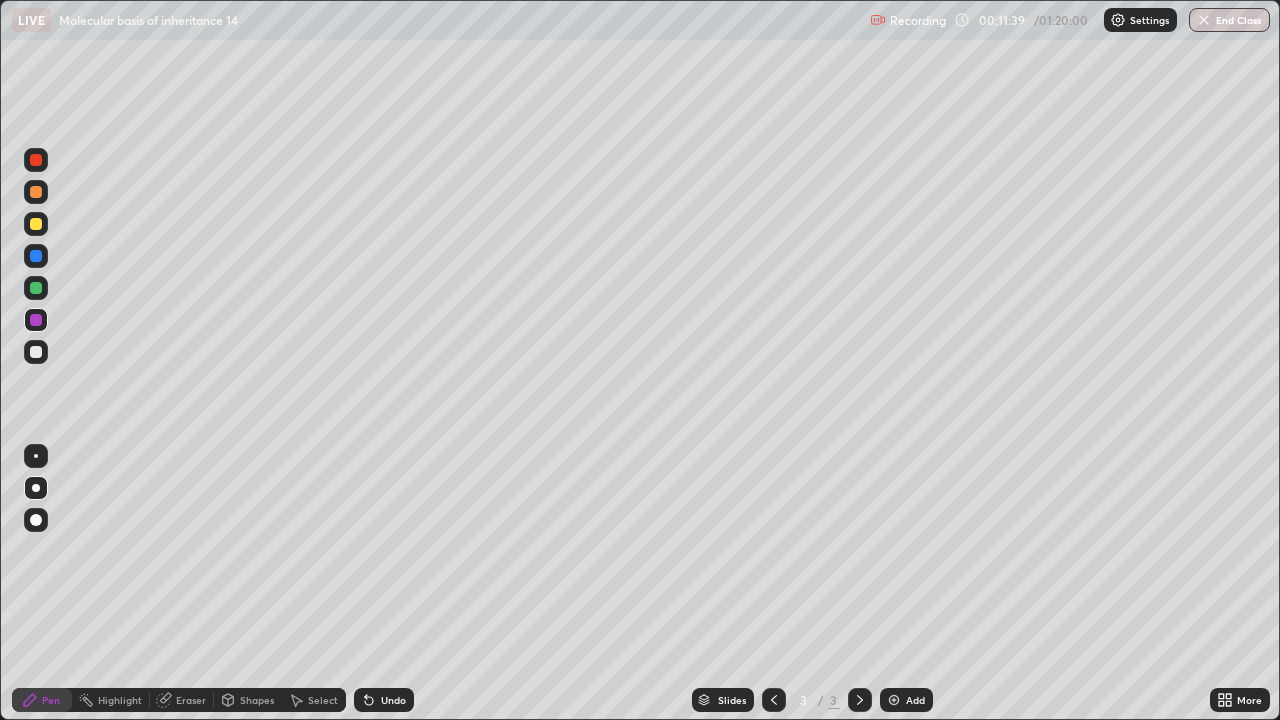 click at bounding box center [36, 288] 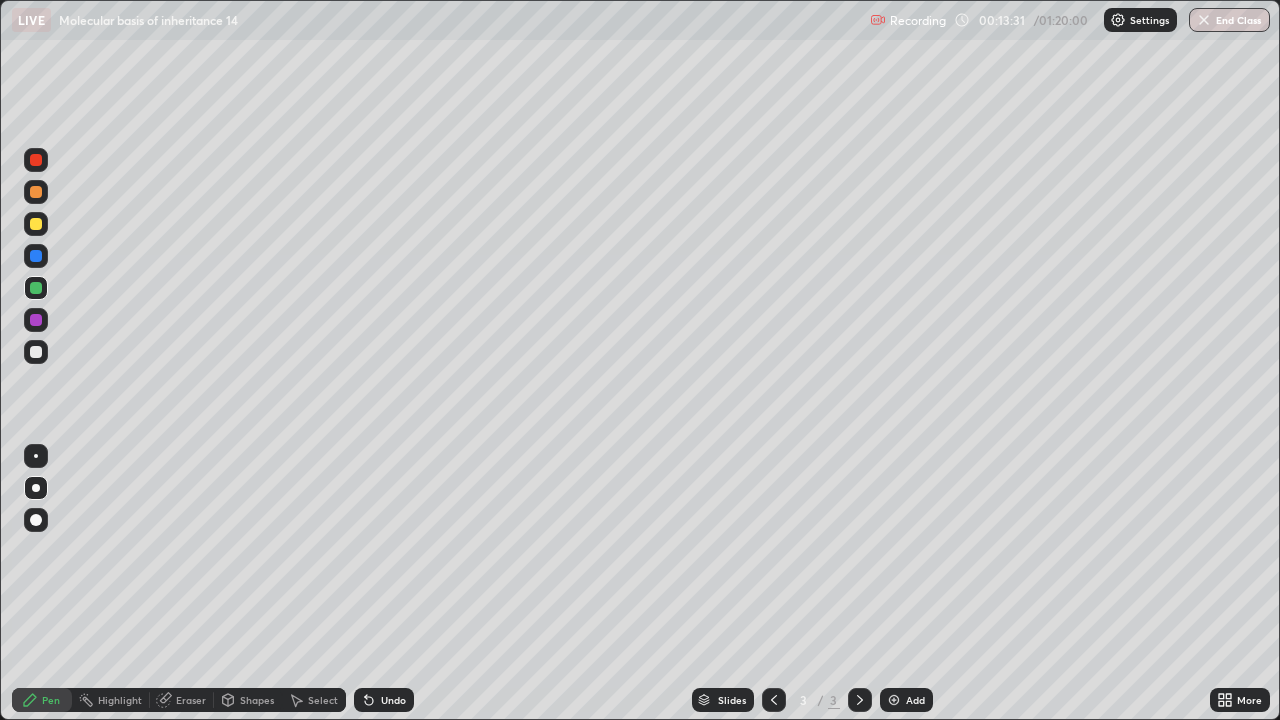 click on "Undo" at bounding box center (384, 700) 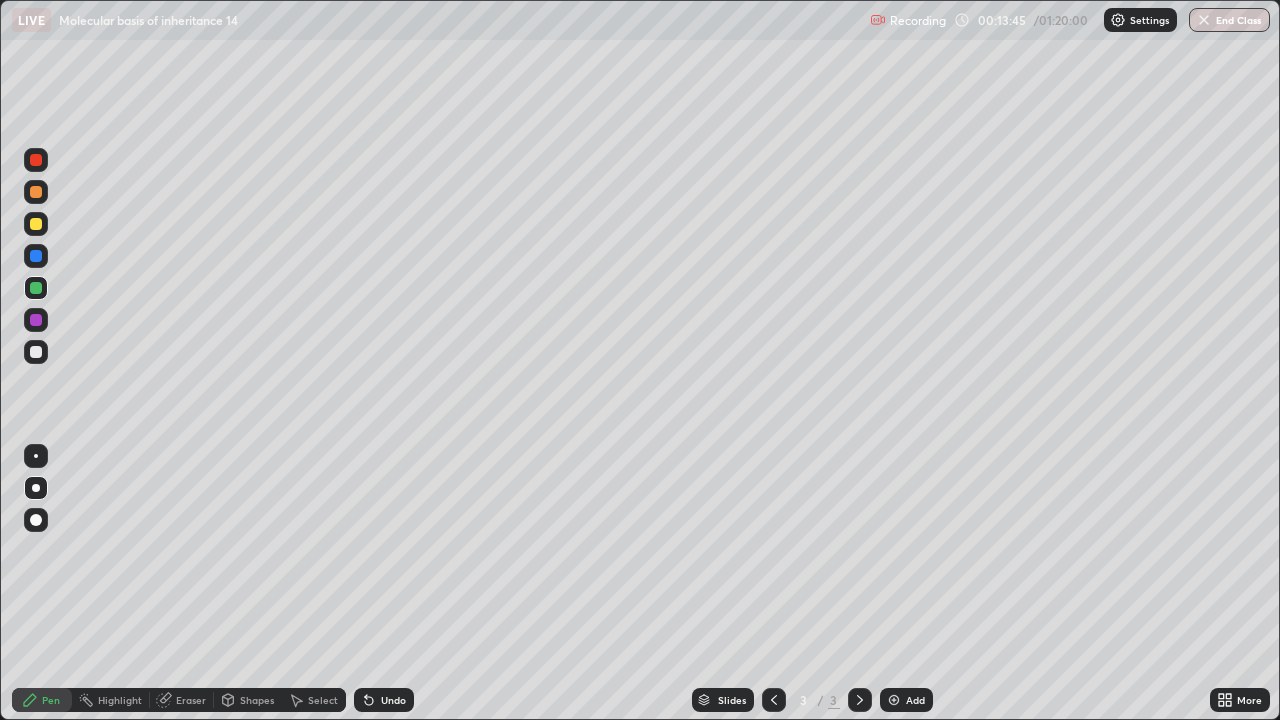 click on "Eraser" at bounding box center (191, 700) 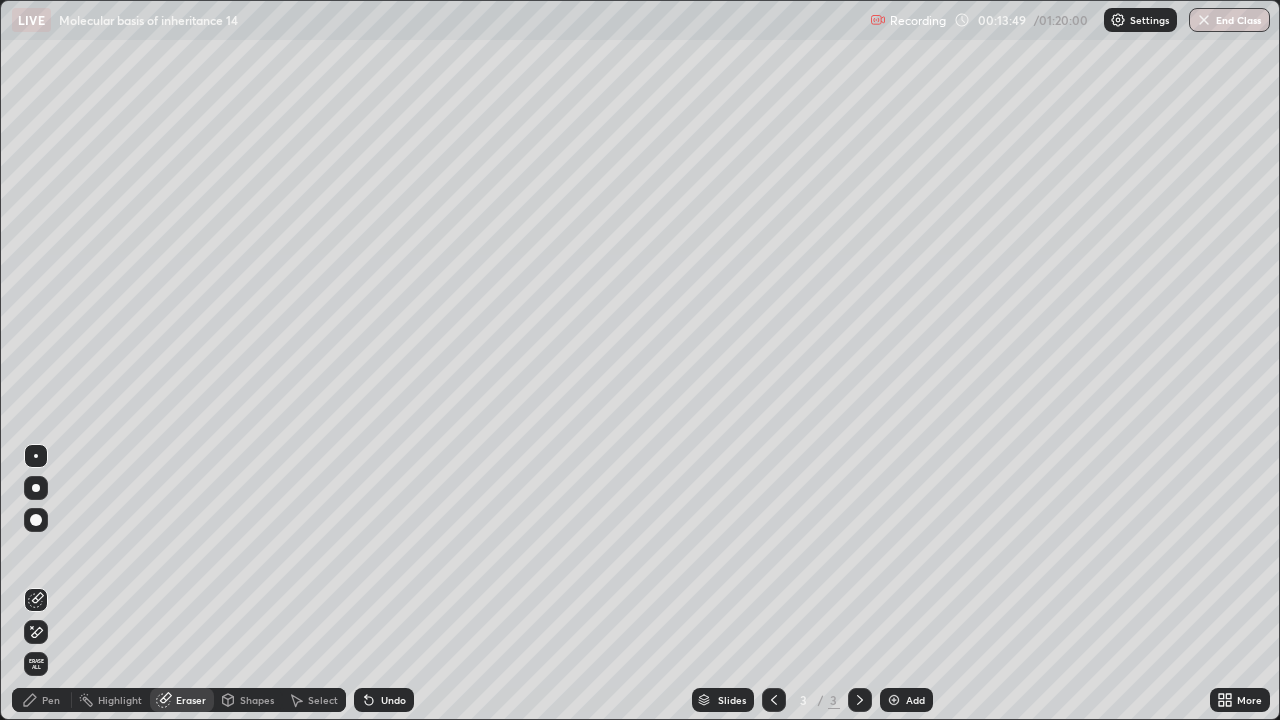 click on "Pen" at bounding box center [42, 700] 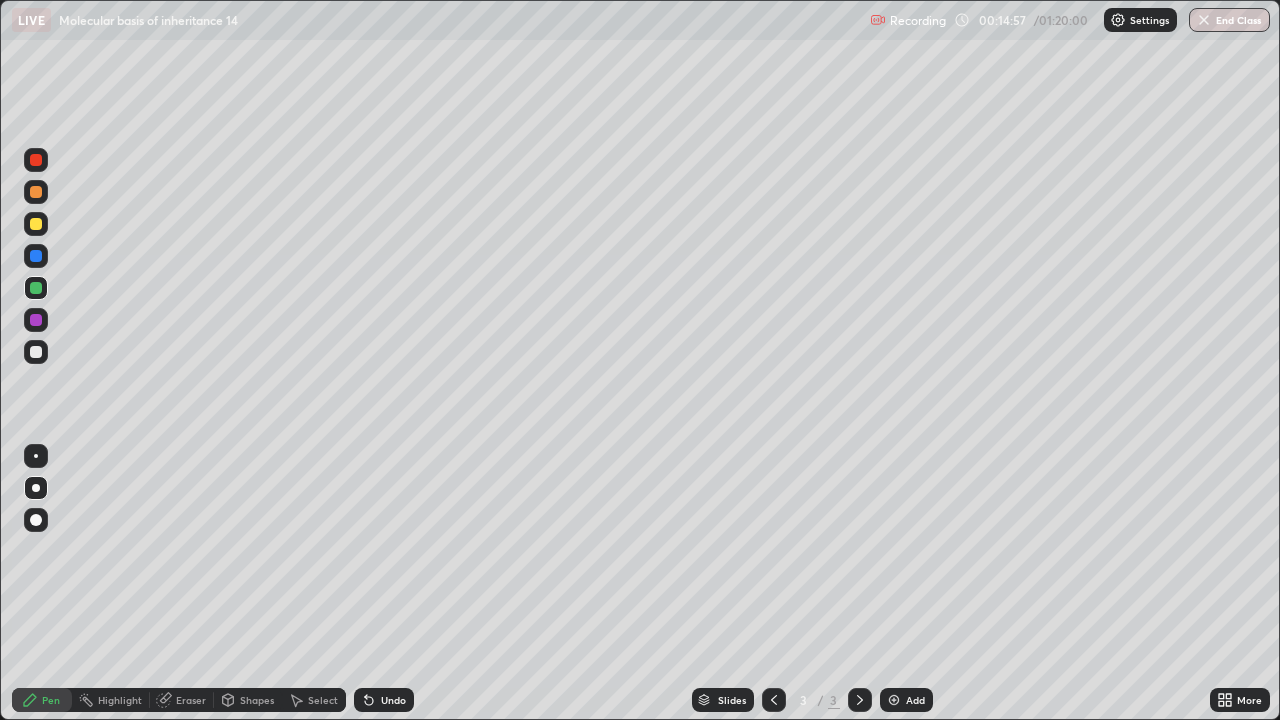 click on "Undo" at bounding box center (393, 700) 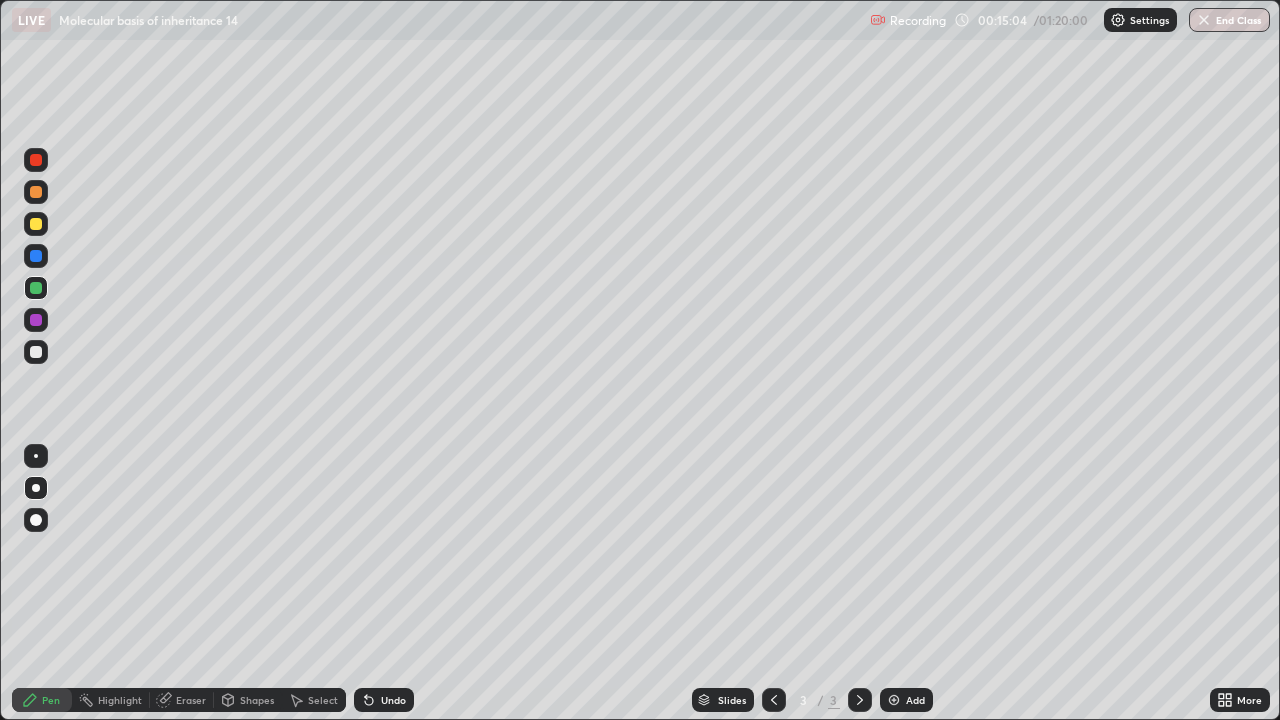 click on "Undo" at bounding box center (384, 700) 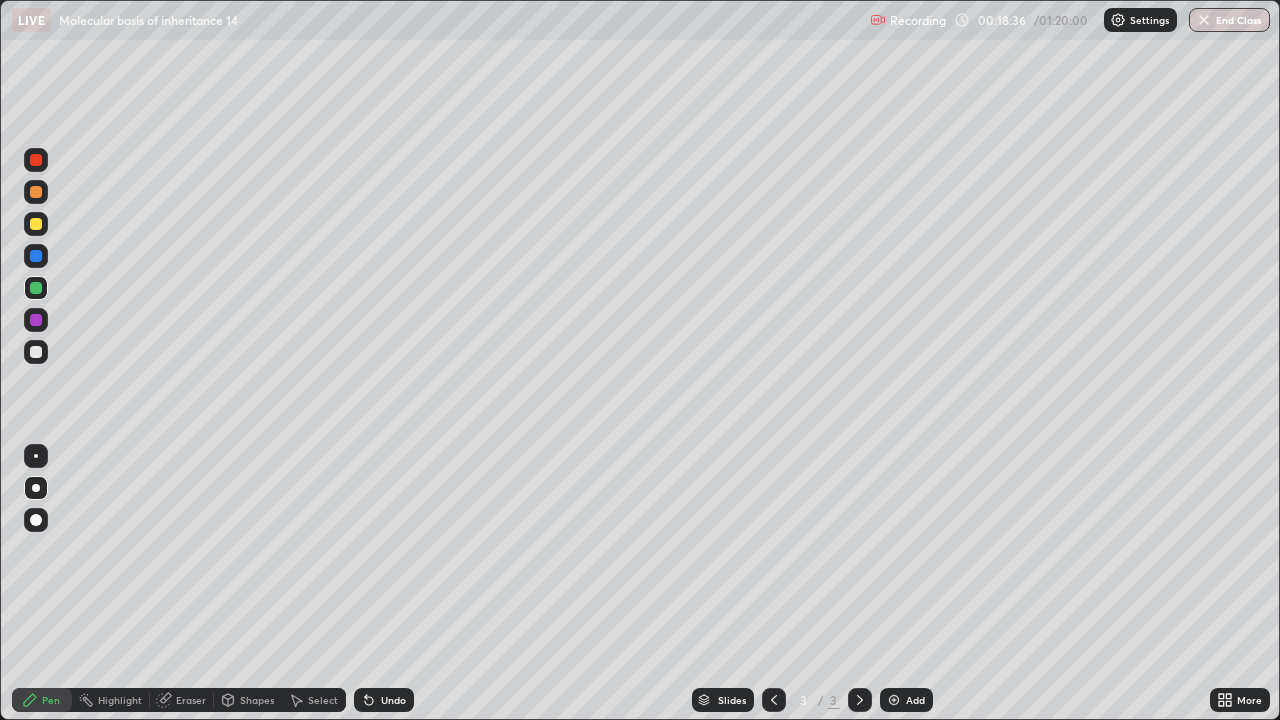 click on "Add" at bounding box center (906, 700) 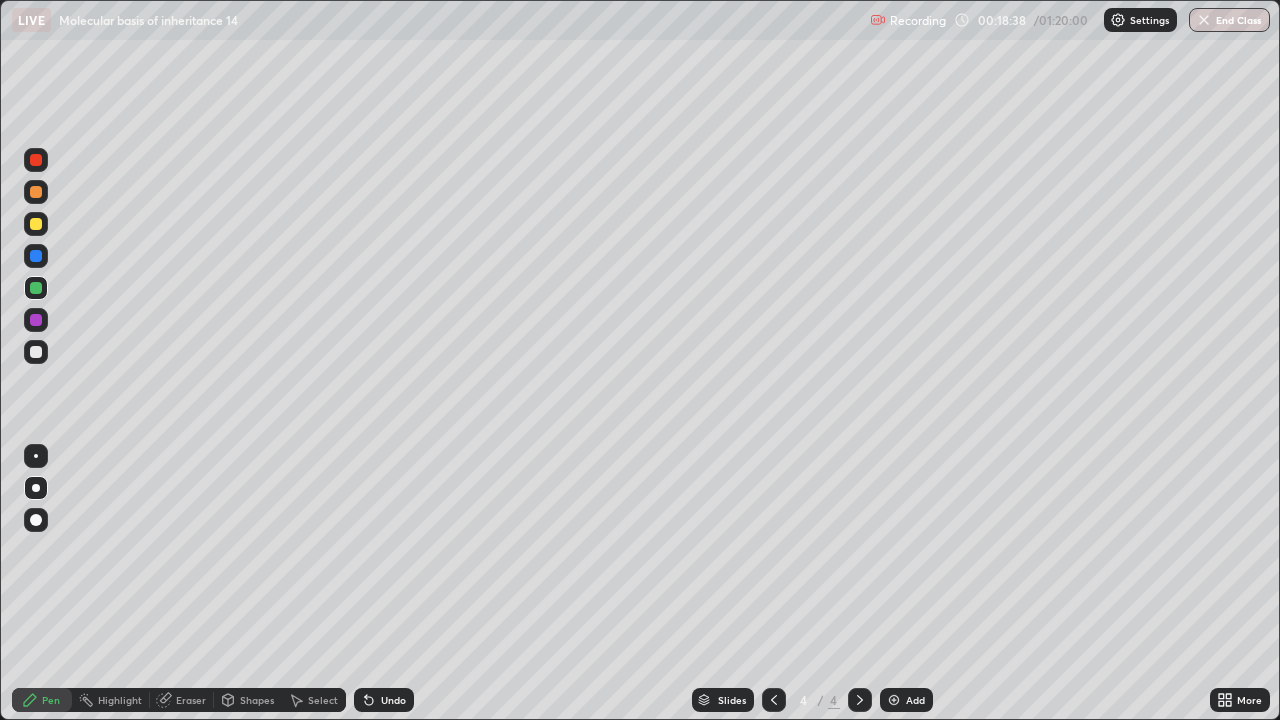 click at bounding box center [36, 352] 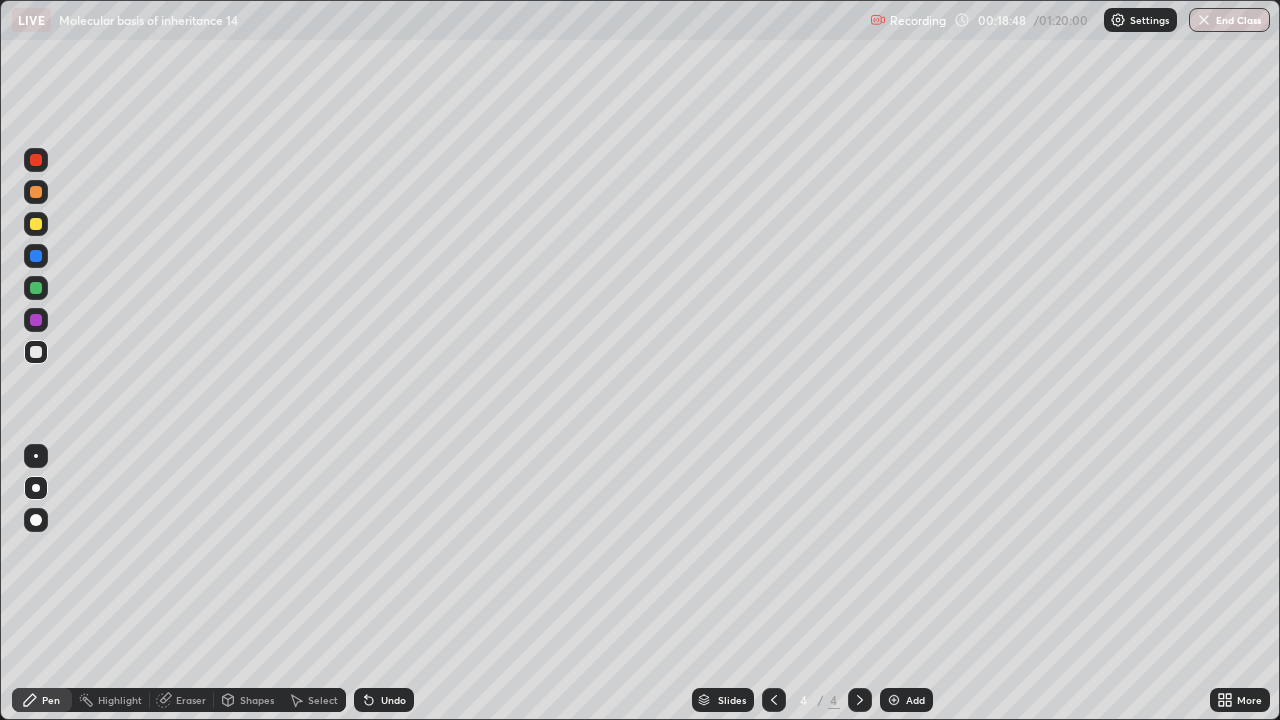 click at bounding box center (36, 256) 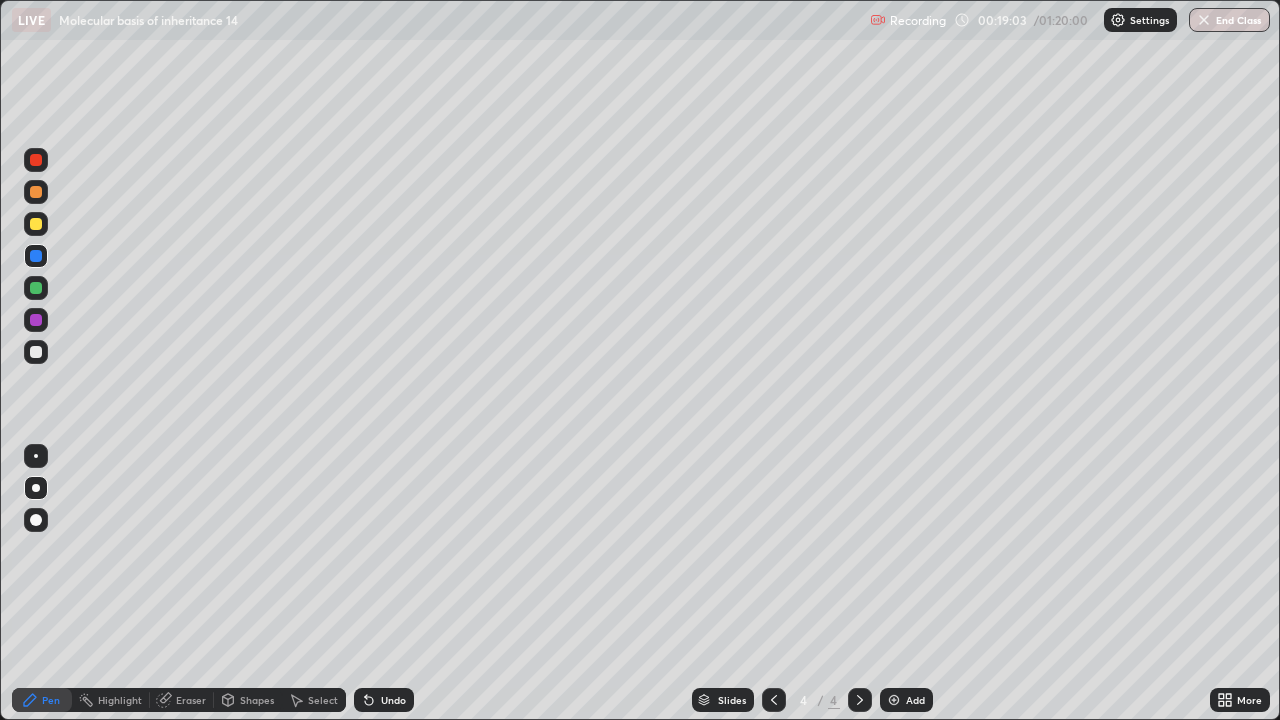 click on "Undo" at bounding box center [393, 700] 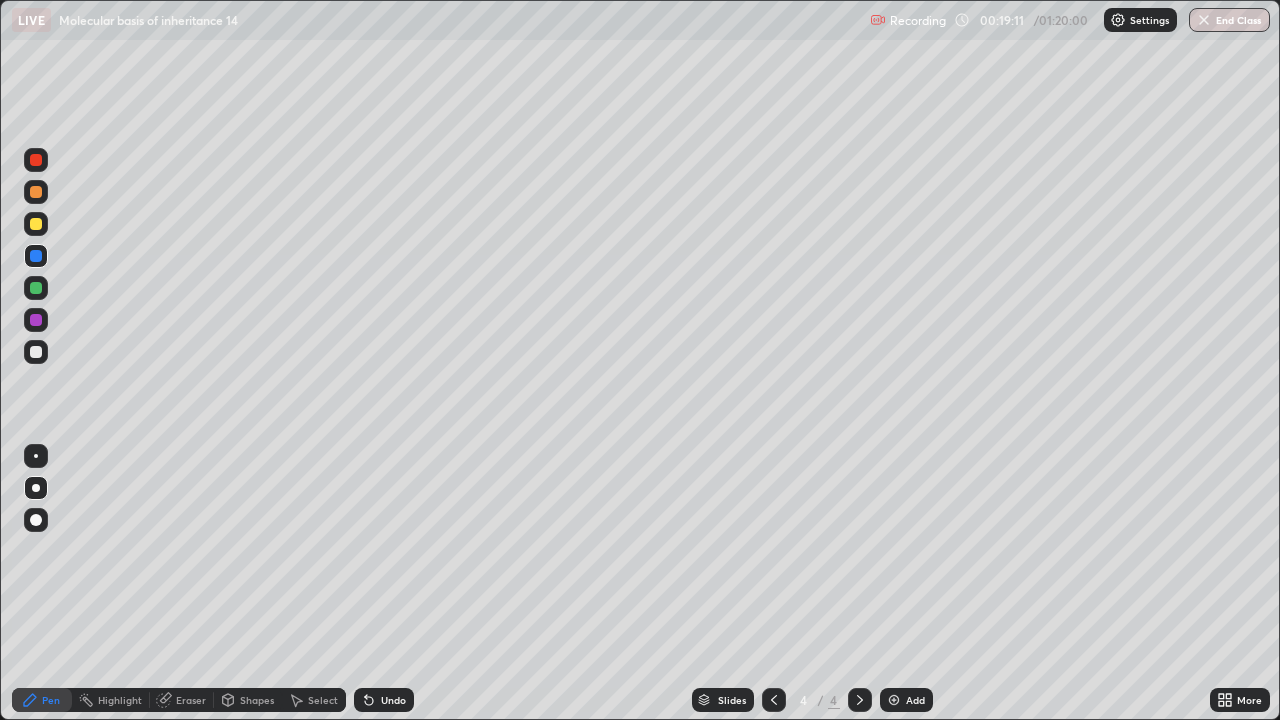 click at bounding box center [36, 352] 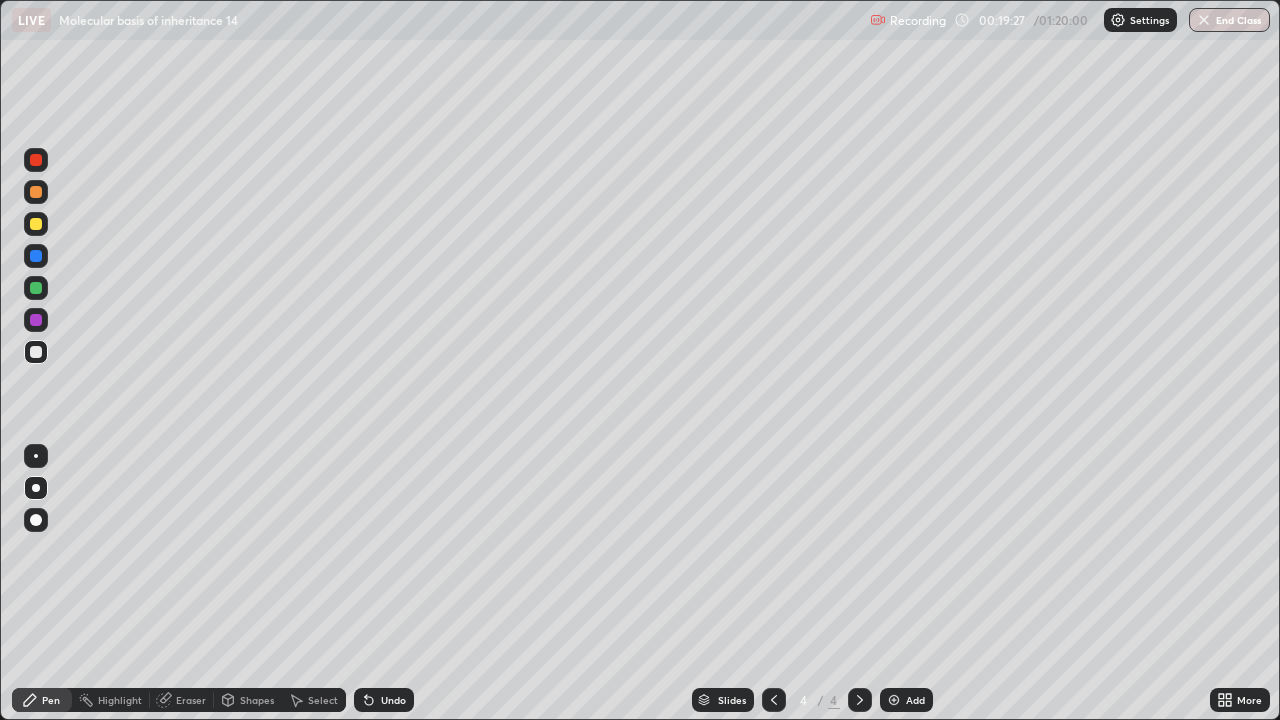 click at bounding box center (36, 320) 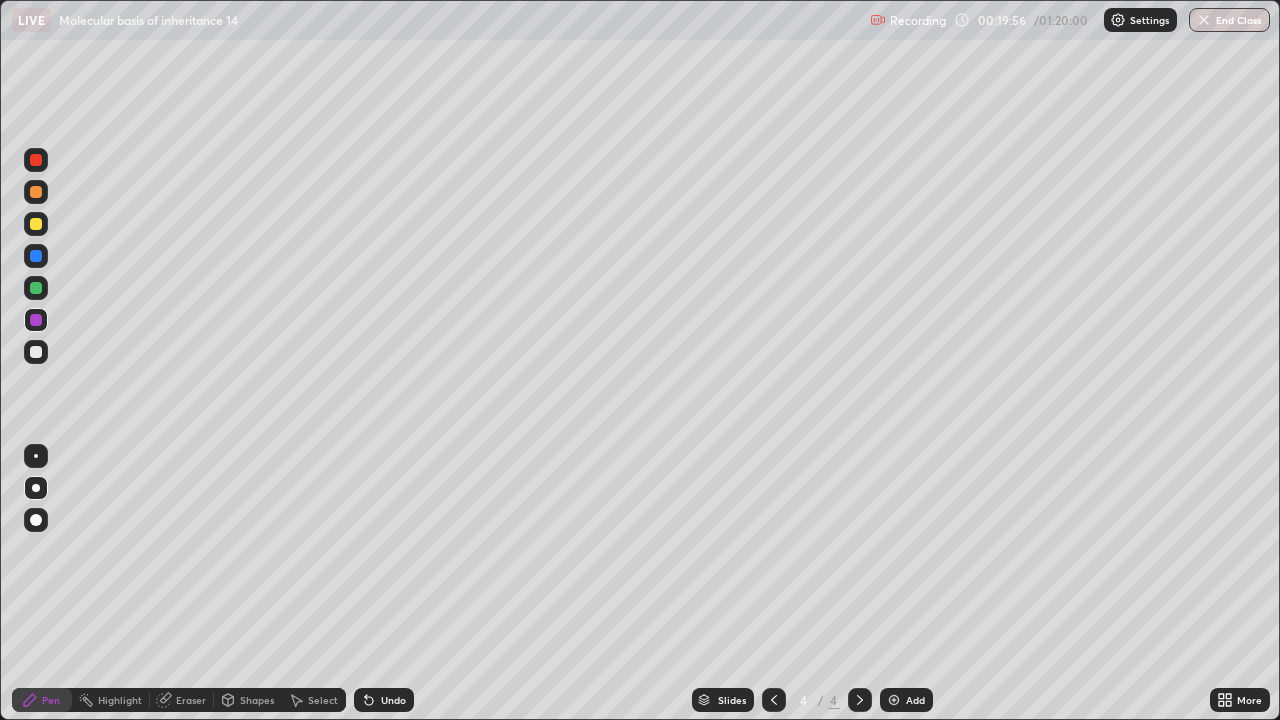 click at bounding box center [36, 352] 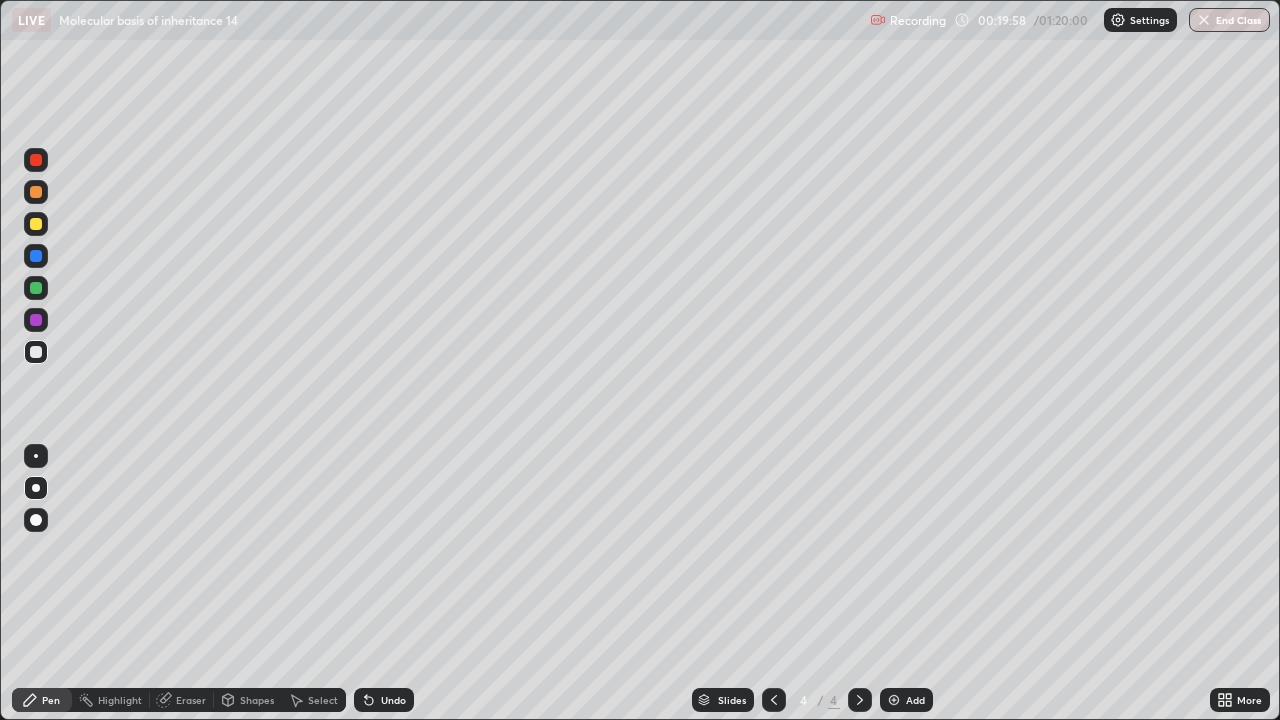 click on "Select" at bounding box center (323, 700) 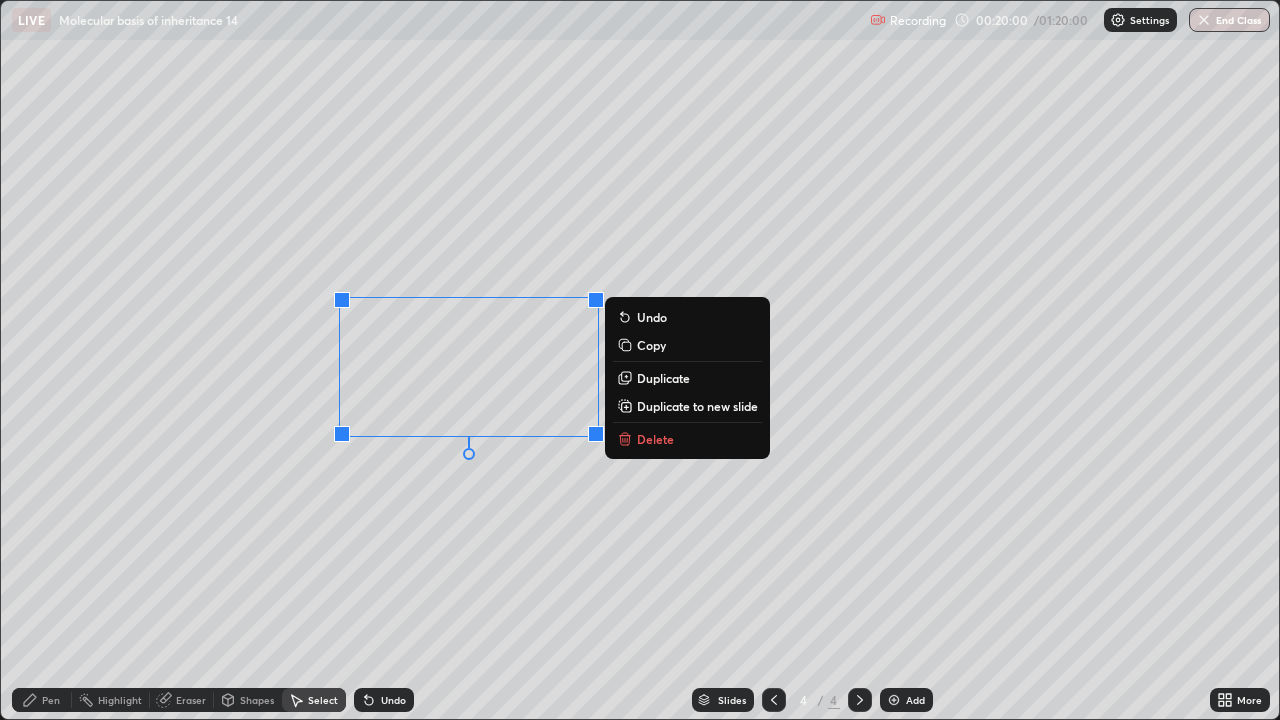 click on "Duplicate" at bounding box center [663, 378] 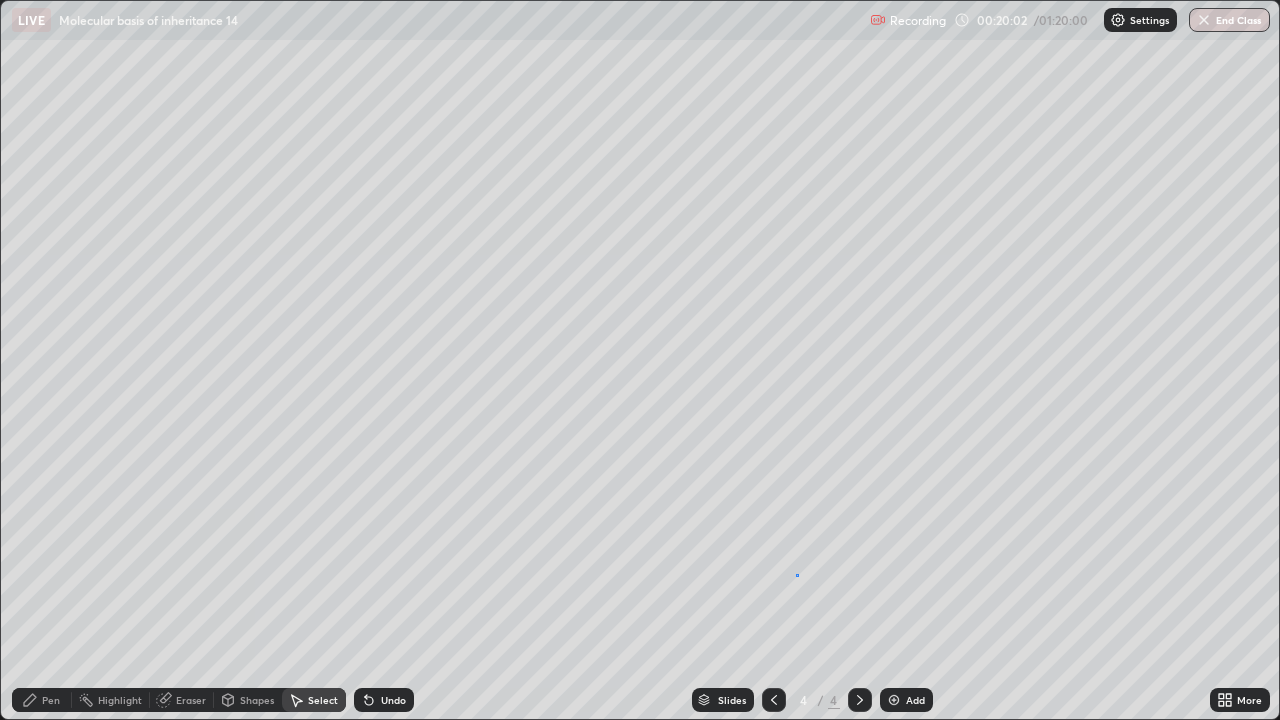 click on "0 ° Undo Copy Duplicate Duplicate to new slide Delete" at bounding box center (640, 360) 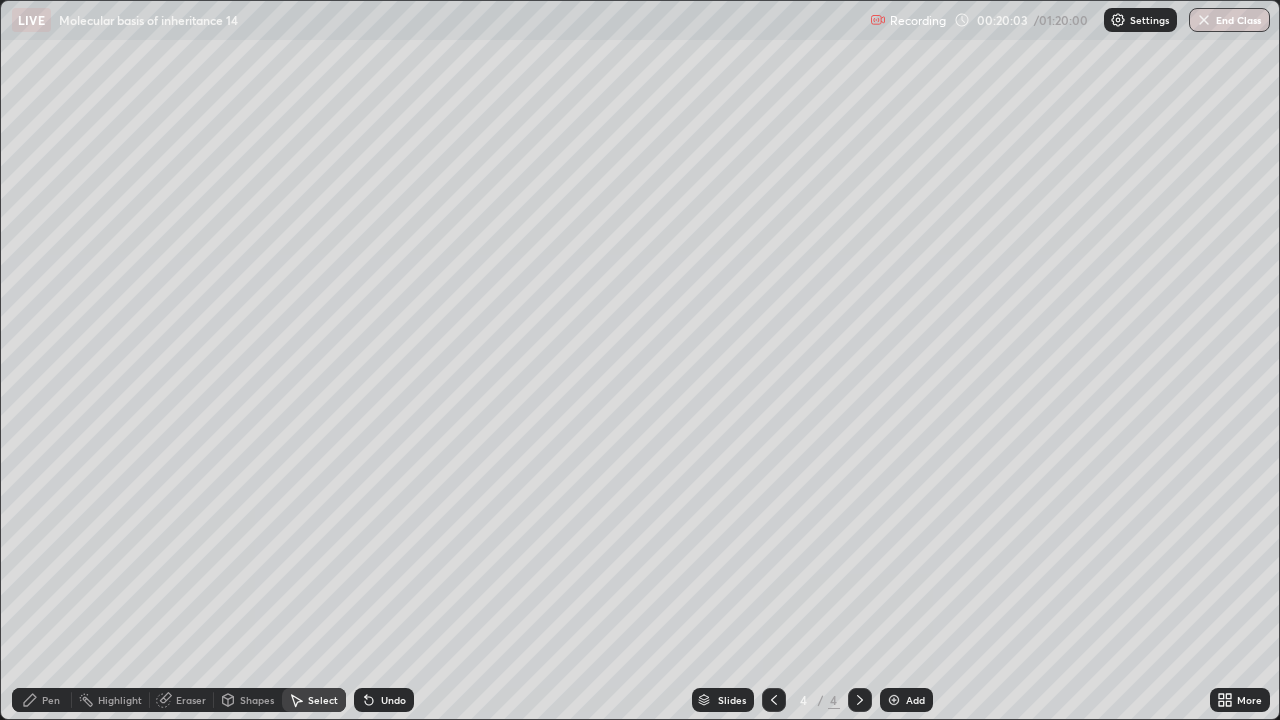 click on "Eraser" at bounding box center [191, 700] 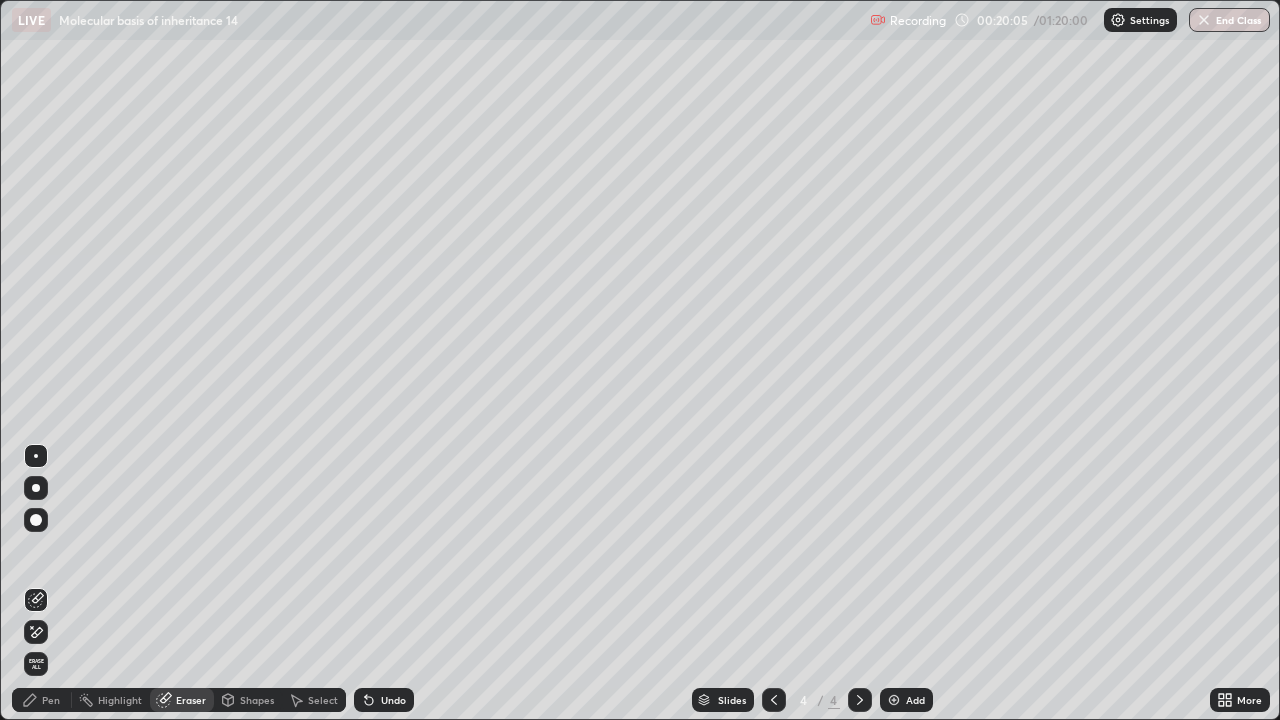 click on "Select" at bounding box center [323, 700] 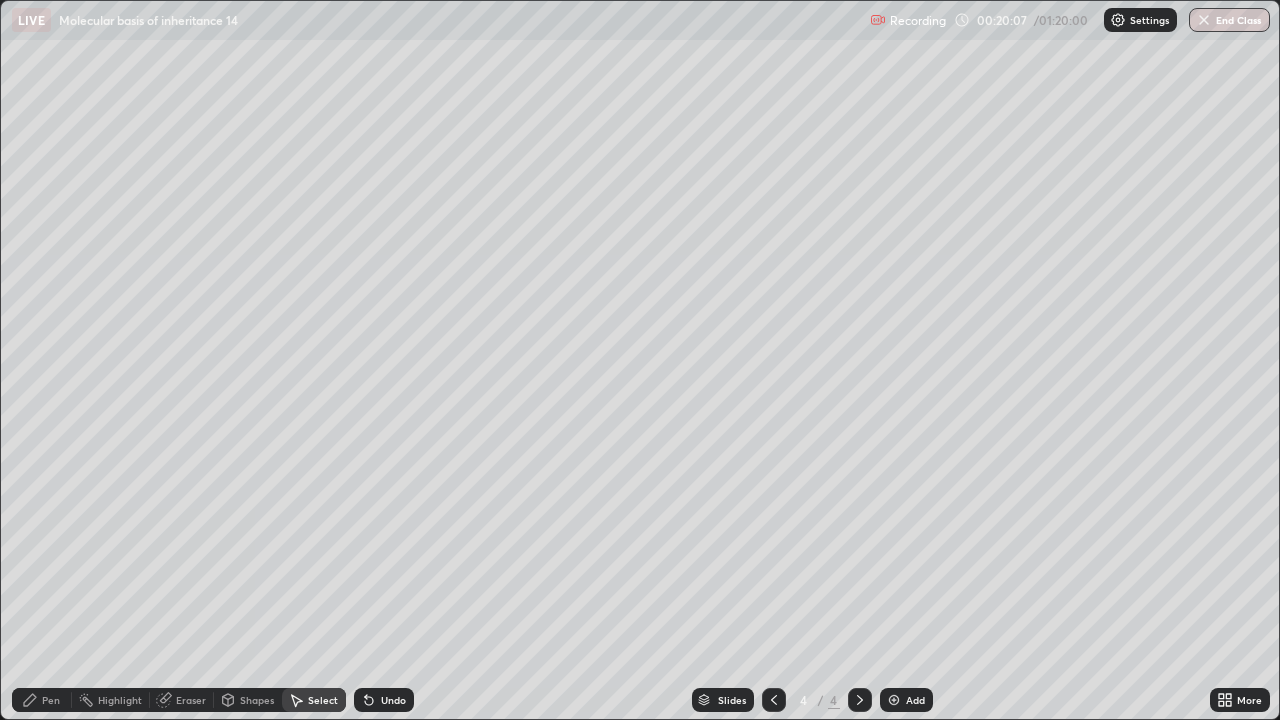 click on "0 ° Undo Copy Duplicate Duplicate to new slide Delete" at bounding box center (640, 360) 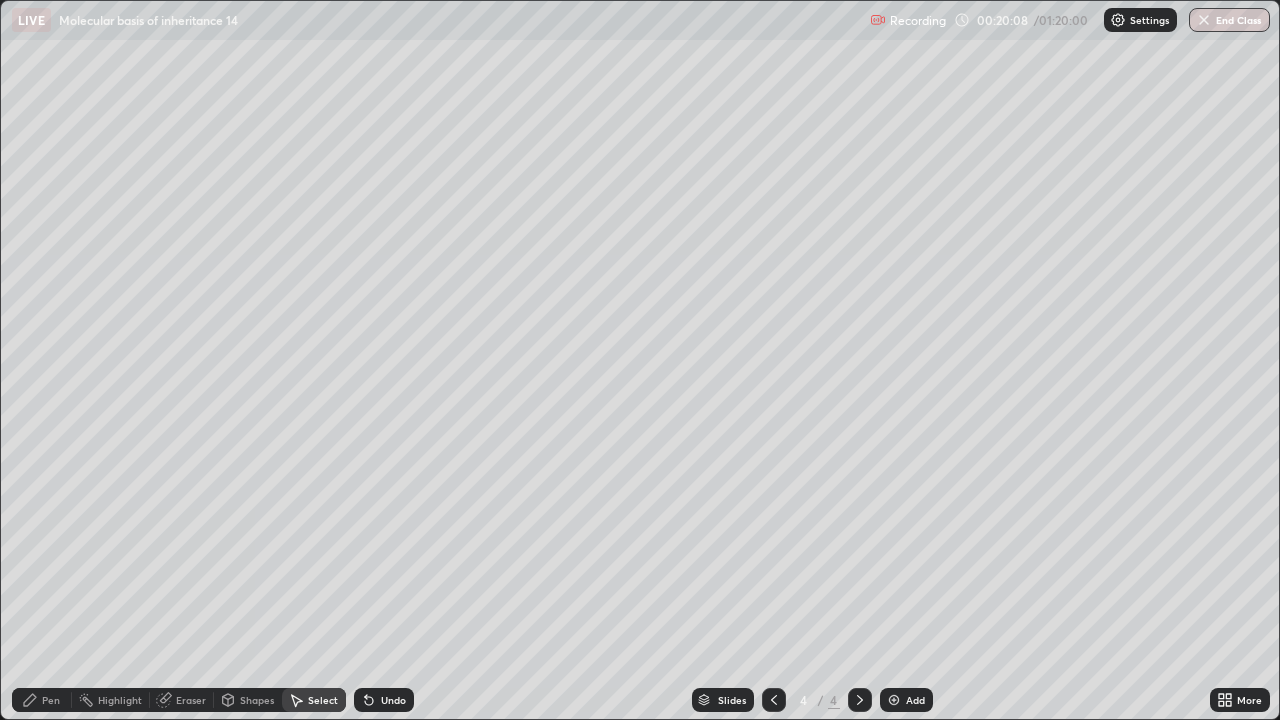 click on "Pen" at bounding box center [51, 700] 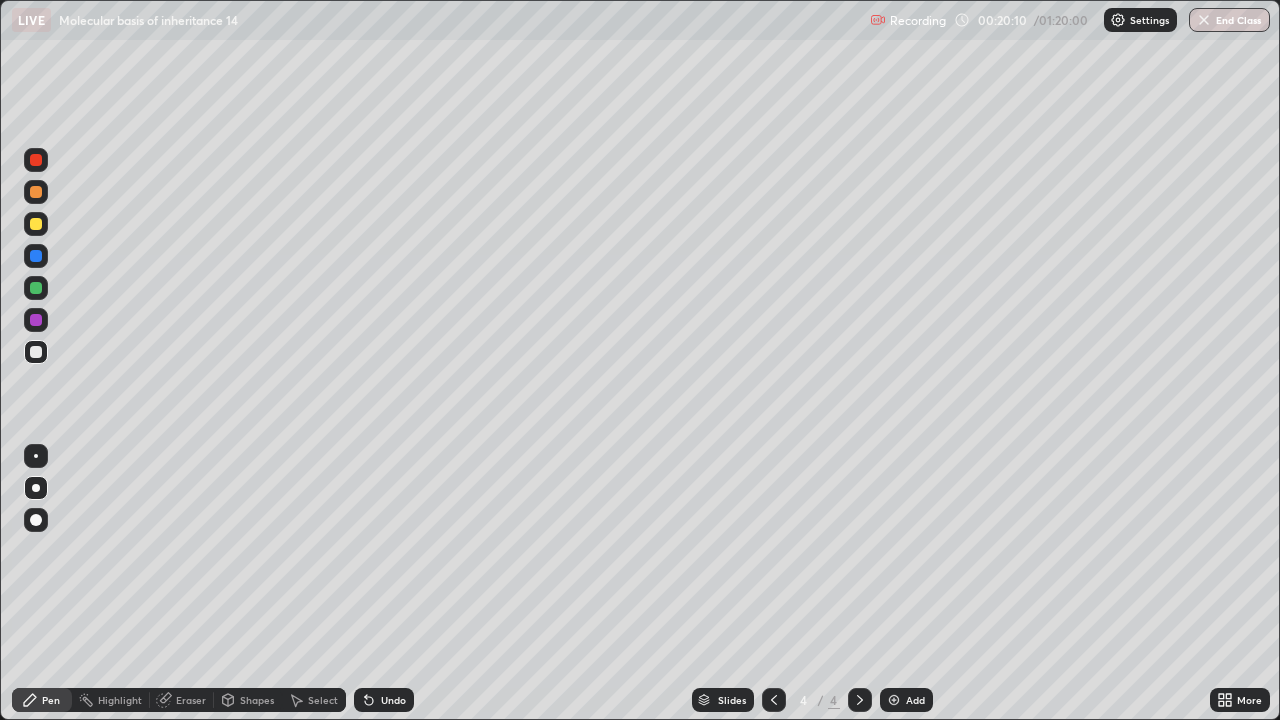 click at bounding box center (36, 224) 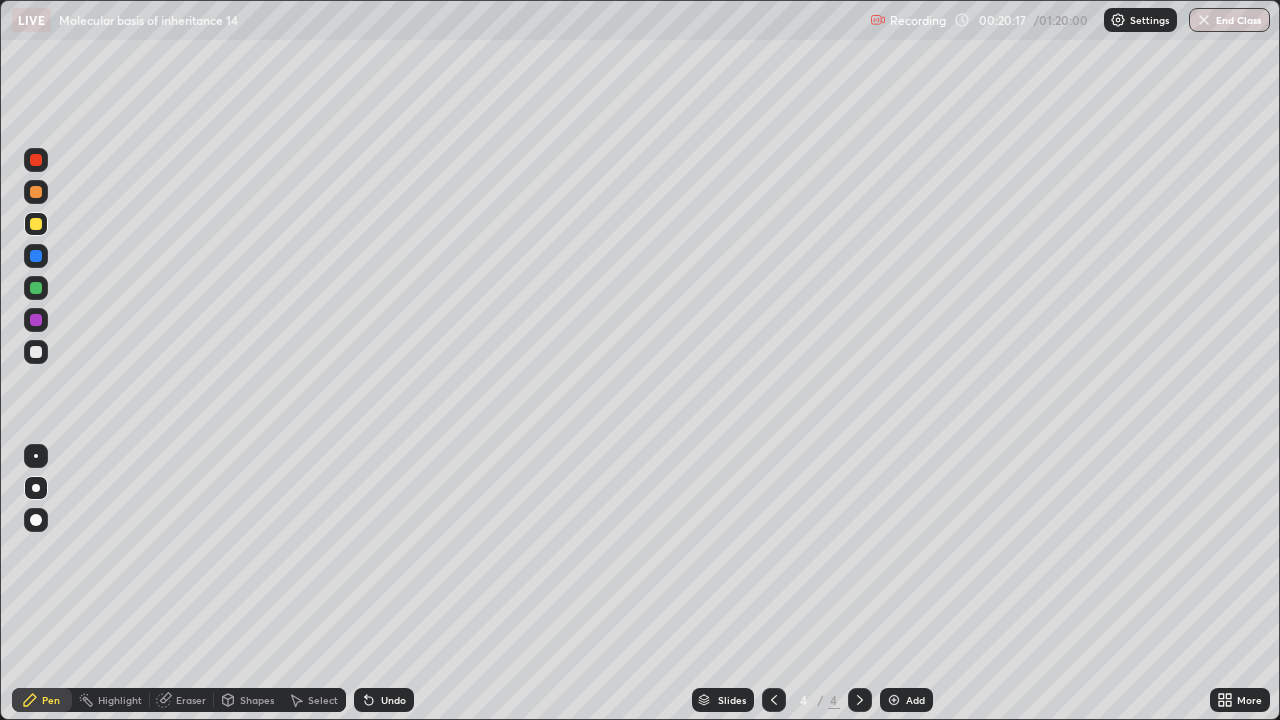 click on "Undo" at bounding box center (393, 700) 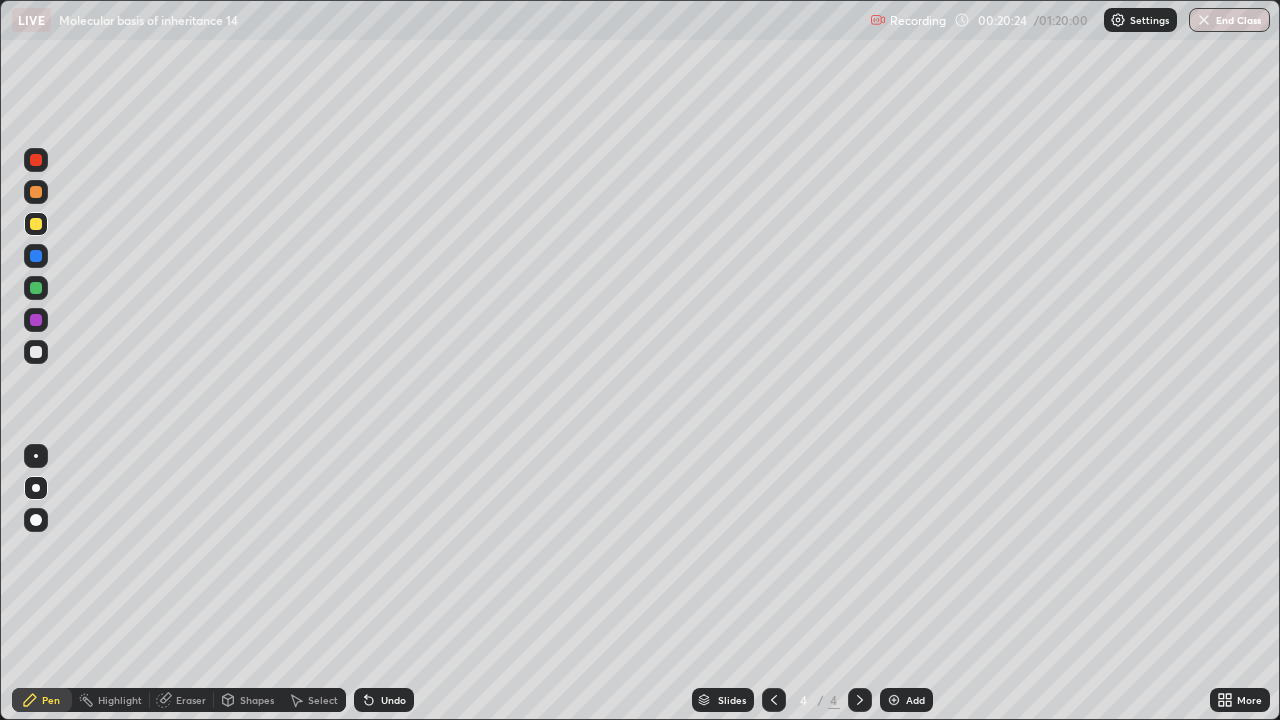 click at bounding box center [36, 256] 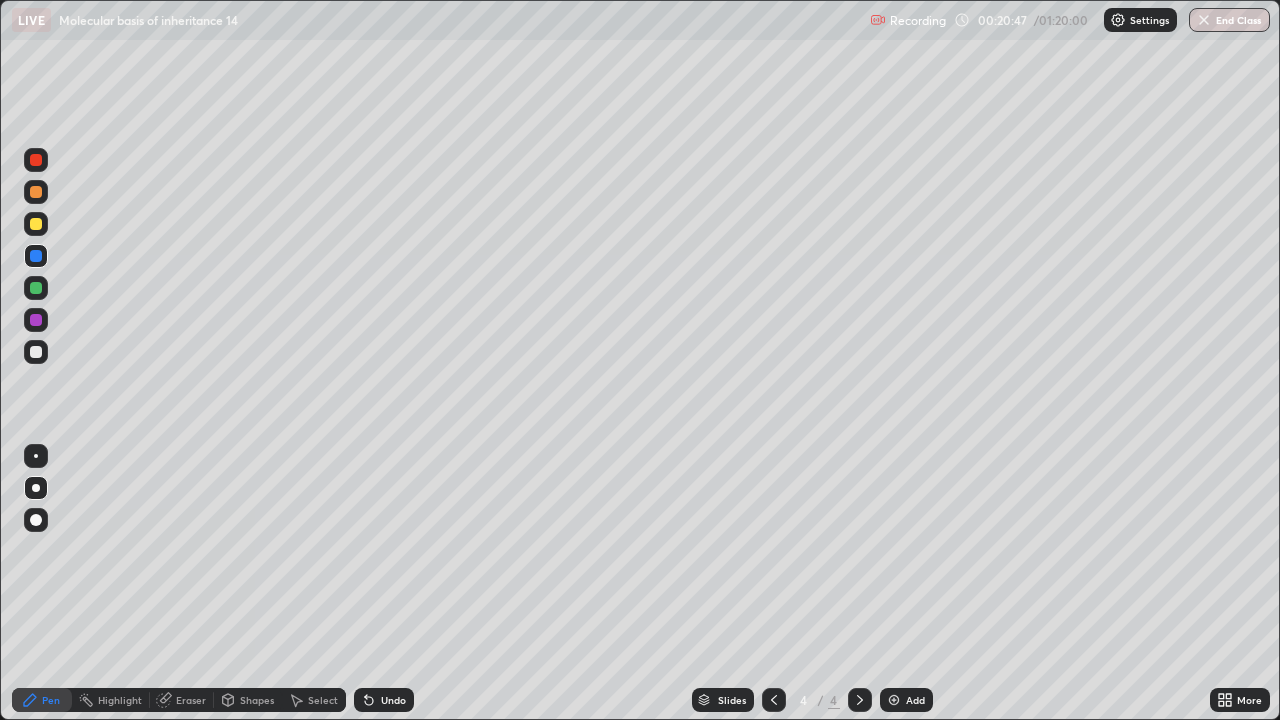 click at bounding box center [36, 224] 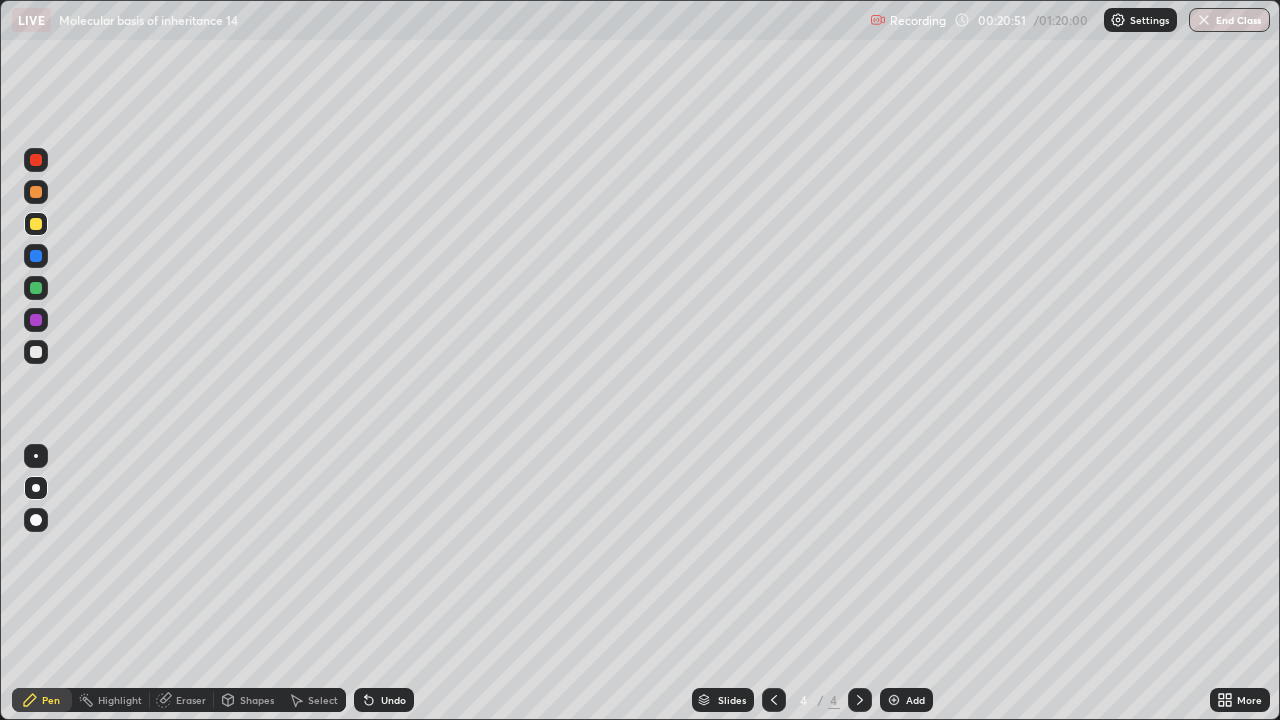 click on "Select" at bounding box center (323, 700) 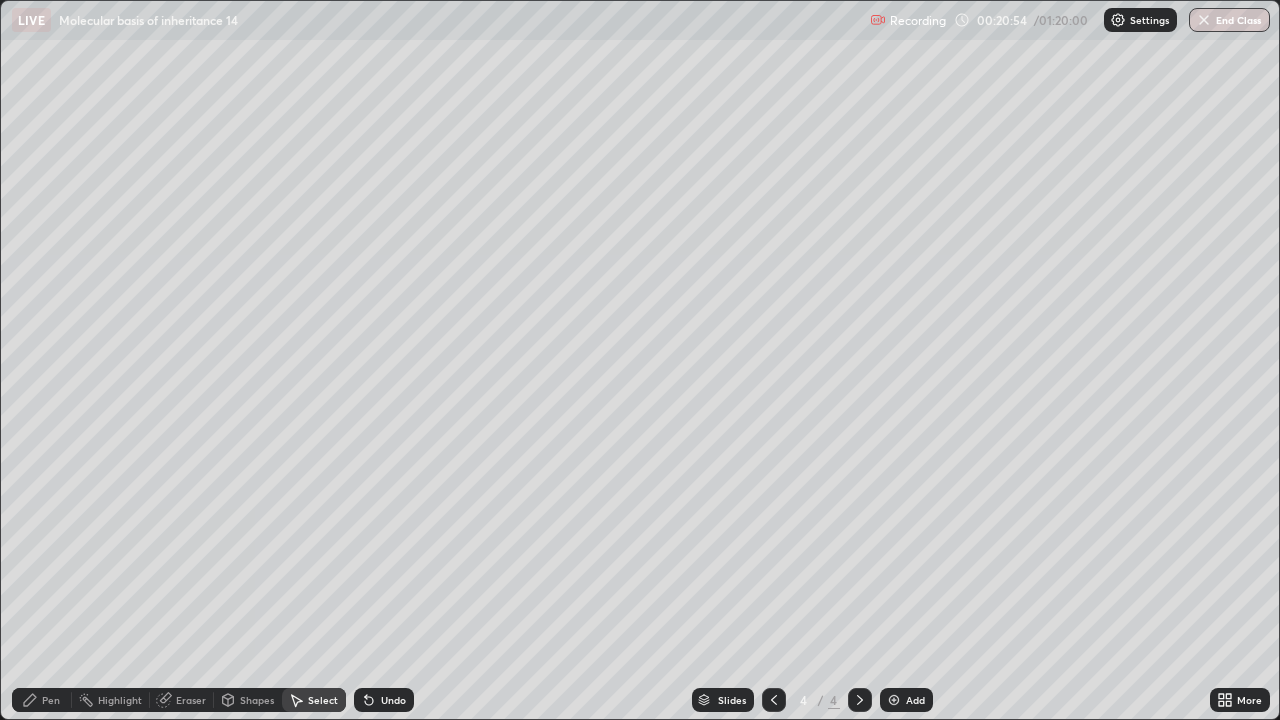 click on "0 ° Undo Copy Duplicate Duplicate to new slide Delete" at bounding box center (640, 360) 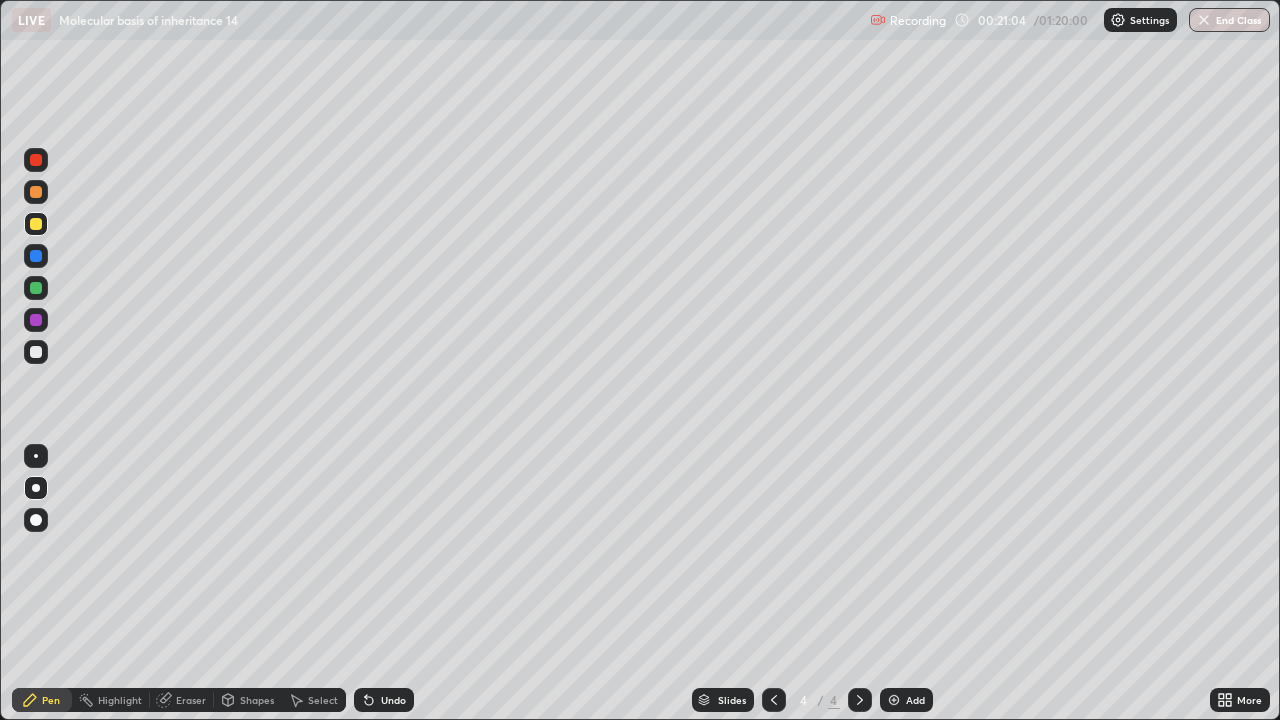 click on "Undo" at bounding box center [384, 700] 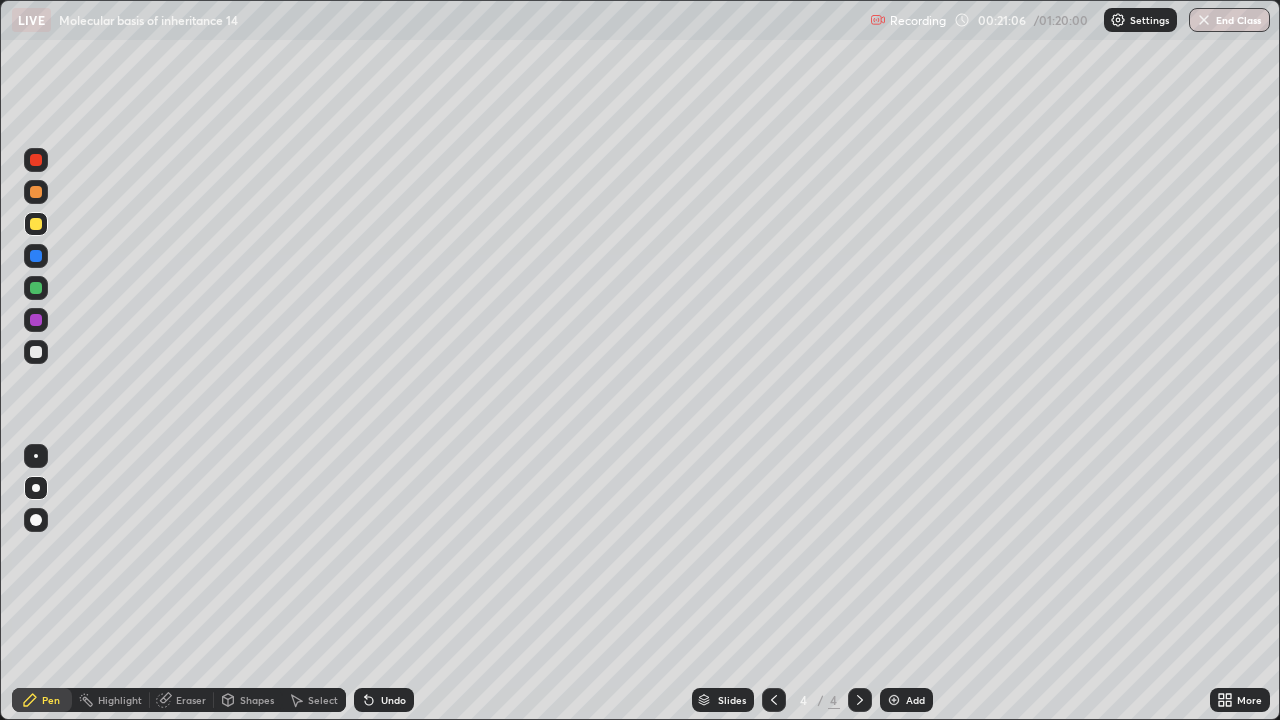 click on "More" at bounding box center [1240, 700] 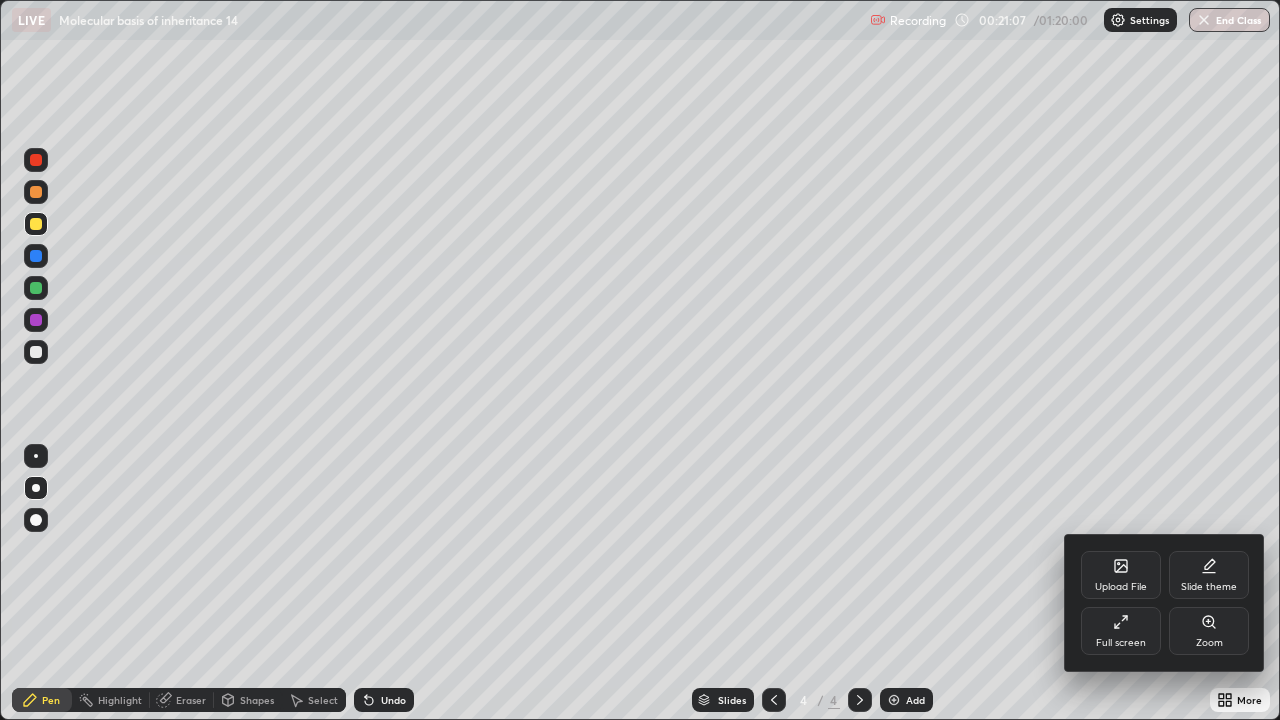 click on "Full screen" at bounding box center [1121, 631] 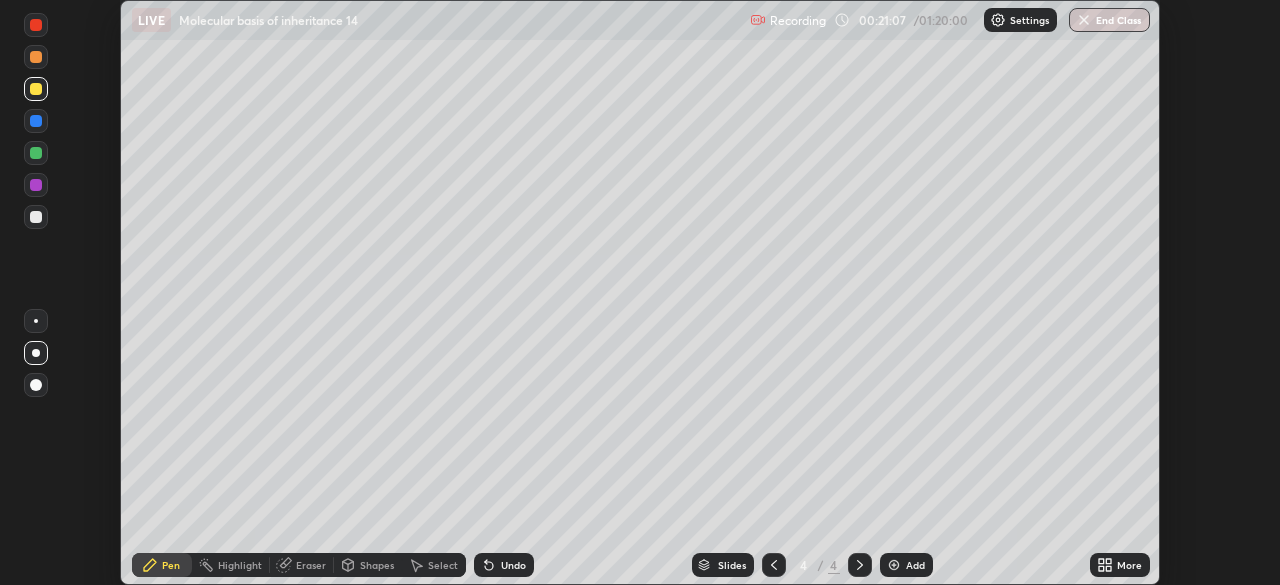 scroll, scrollTop: 585, scrollLeft: 1280, axis: both 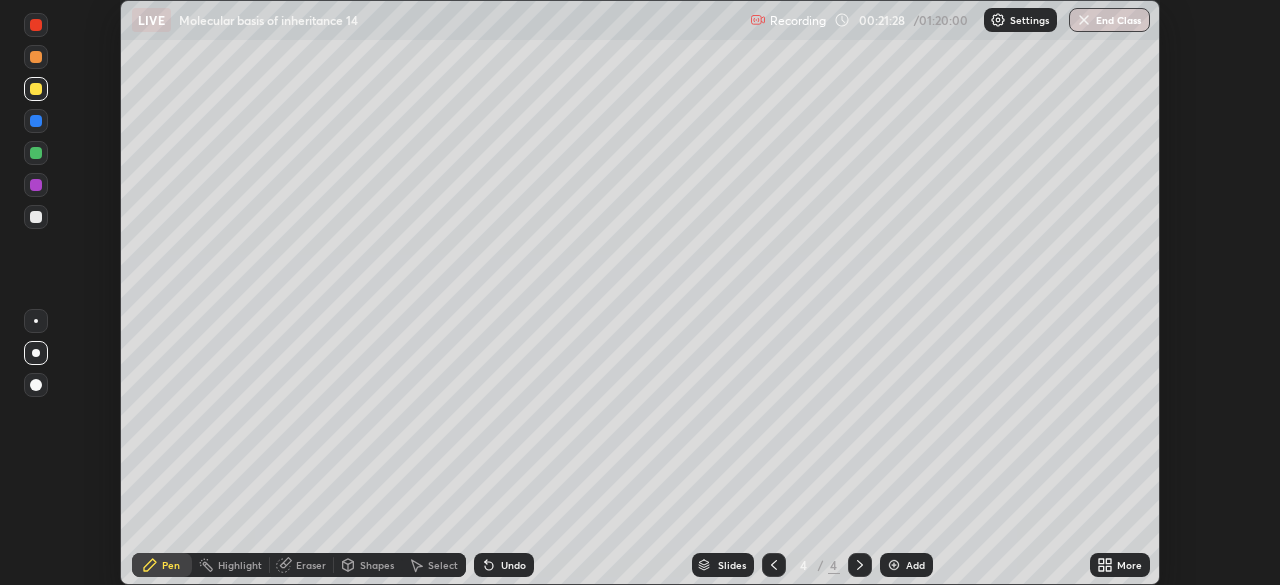 click 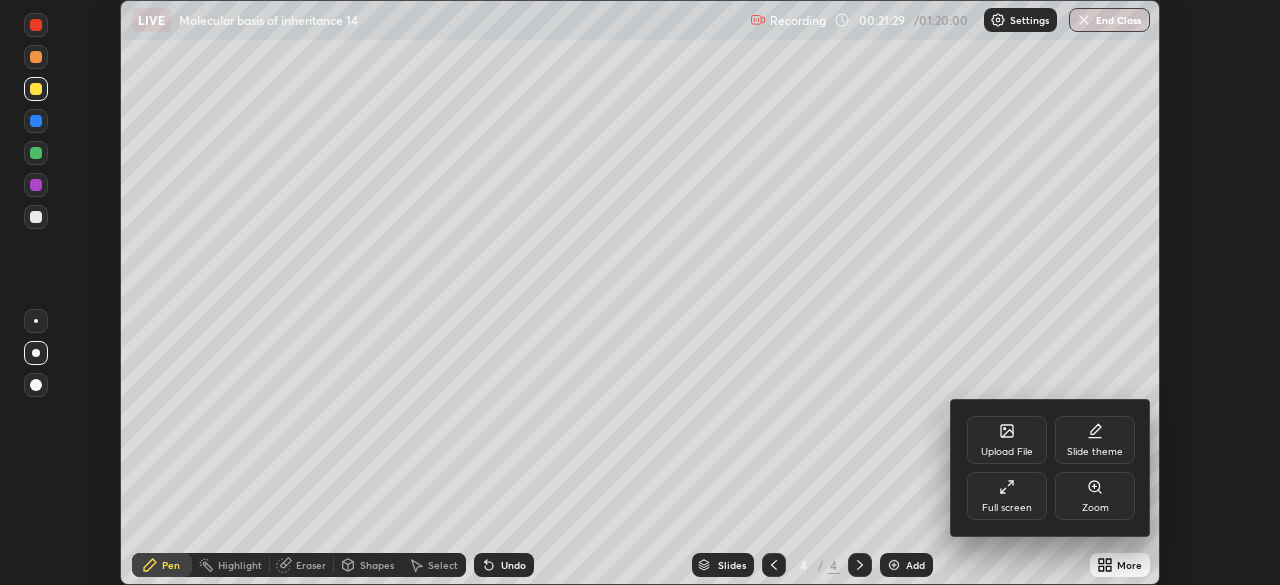 click on "Full screen" at bounding box center [1007, 496] 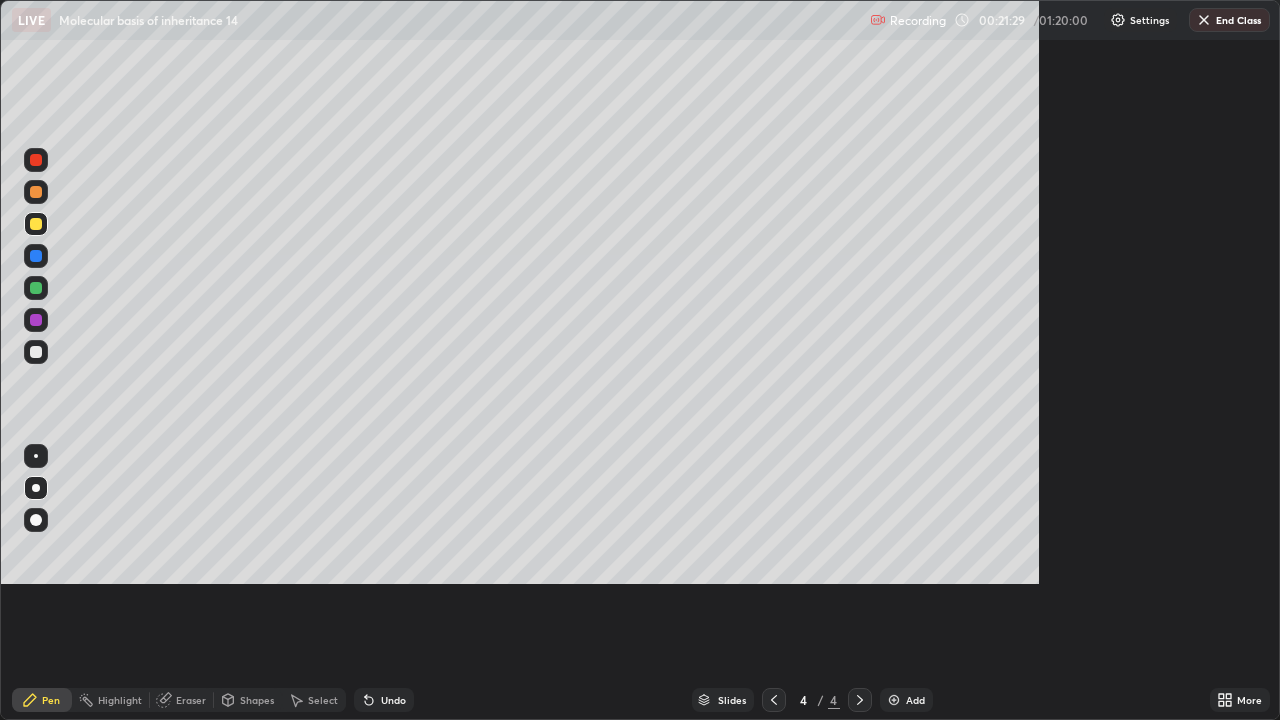 scroll, scrollTop: 99280, scrollLeft: 98720, axis: both 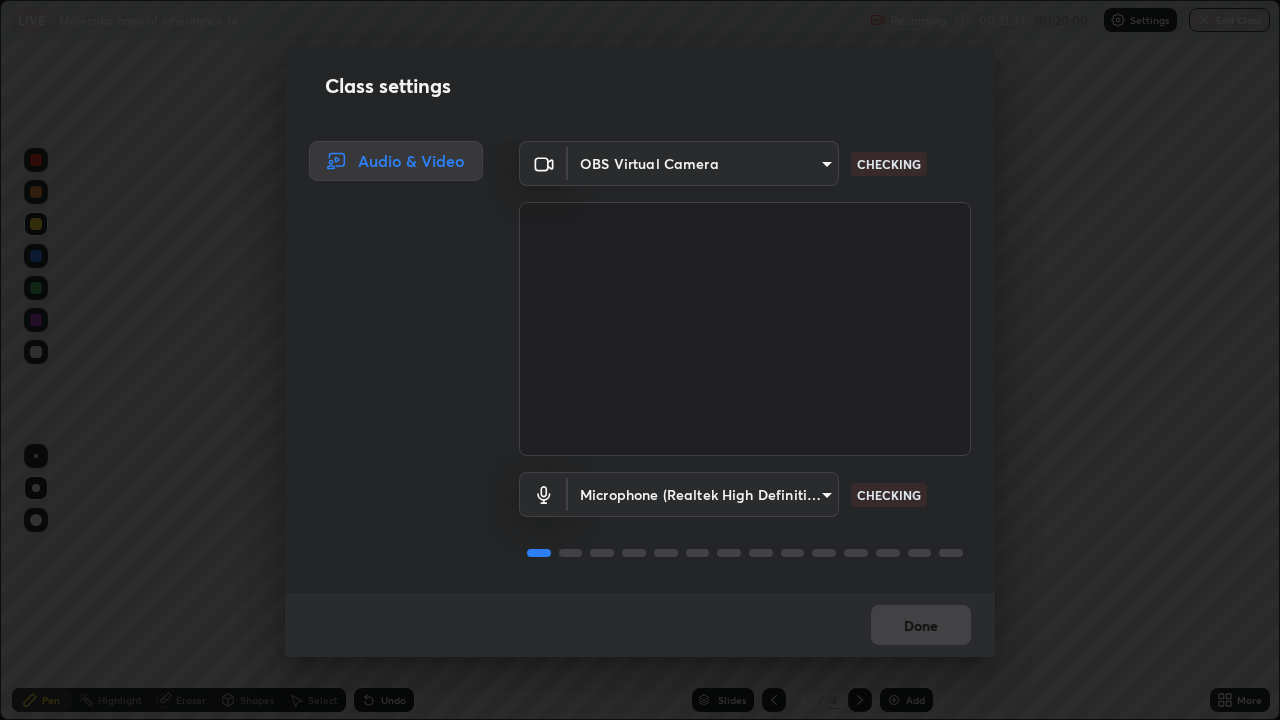 click on "Erase all LIVE Molecular basis of inheritance 14 Recording 00:21:33 /  01:20:00 Settings End Class Setting up your live class Molecular basis of inheritance 14 • L51 of Botany [NAME] Pen Highlight Eraser Shapes Select Undo Slides 4 / 4 Add More No doubts shared Encourage your learners to ask a doubt for better clarity Report an issue Reason for reporting Buffering Chat not working Audio - Video sync issue Educator video quality low ​ Attach an image Report Class settings Audio & Video OBS Virtual Camera [HASH] CHECKING Microphone (Realtek High Definition Audio) [HASH] CHECKING Done" at bounding box center [640, 360] 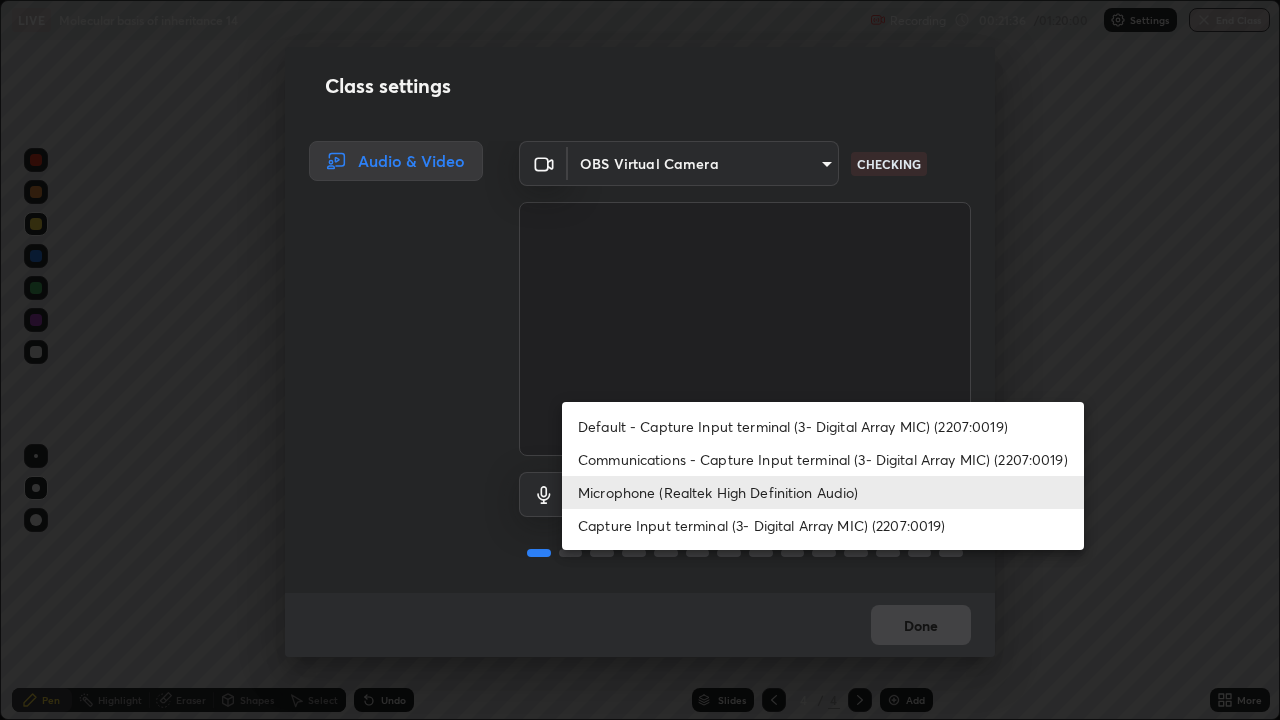 click on "Default - Capture Input terminal (3- Digital Array MIC) (2207:0019)" at bounding box center (823, 426) 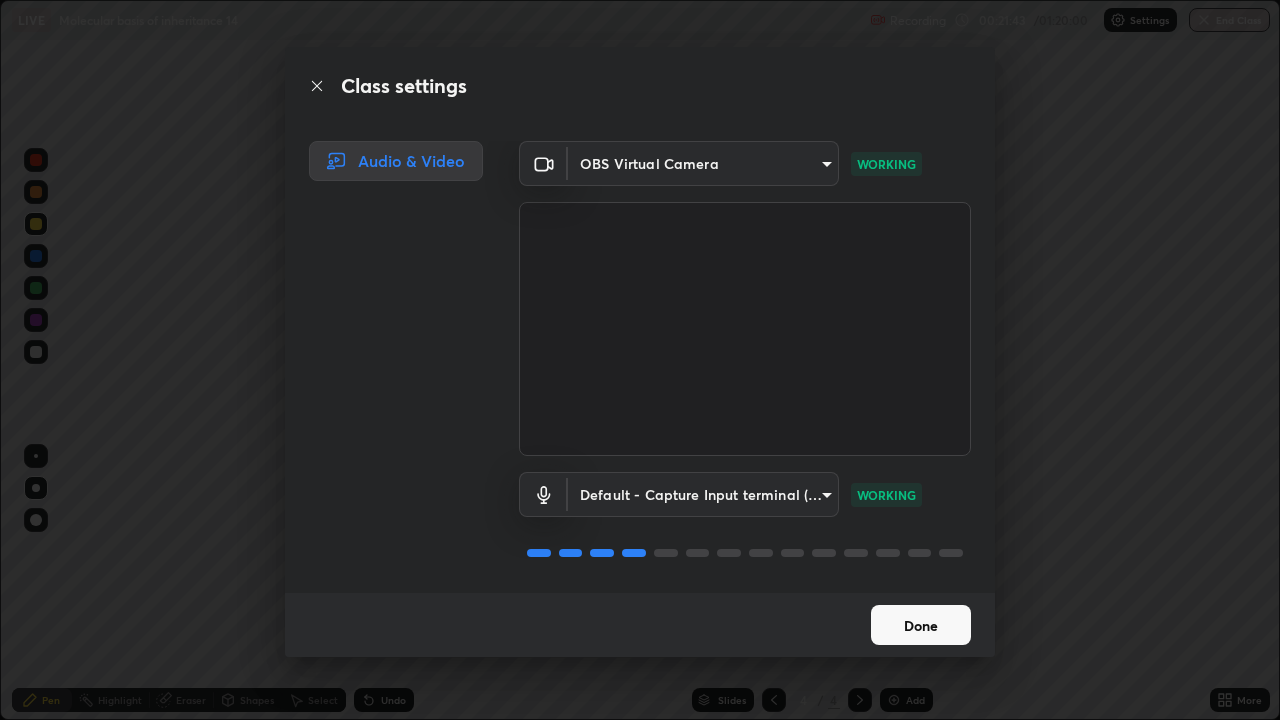 click on "Done" at bounding box center (921, 625) 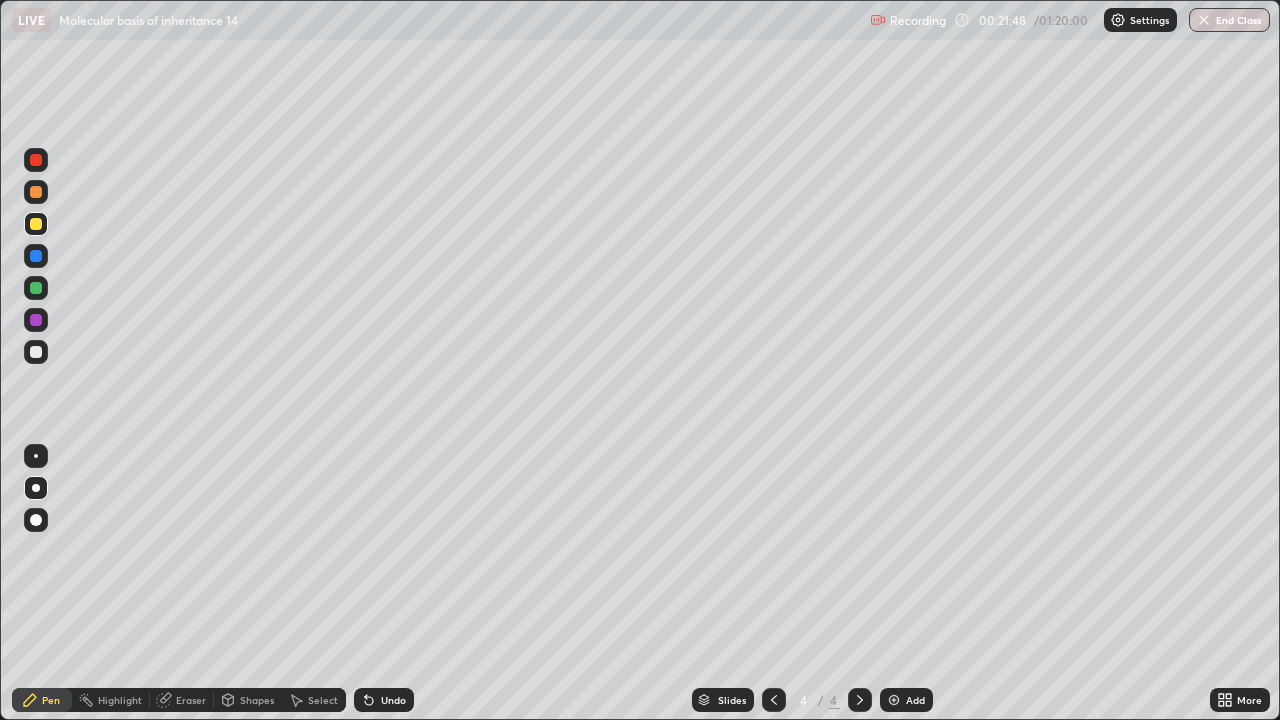 click on "Undo" at bounding box center (384, 700) 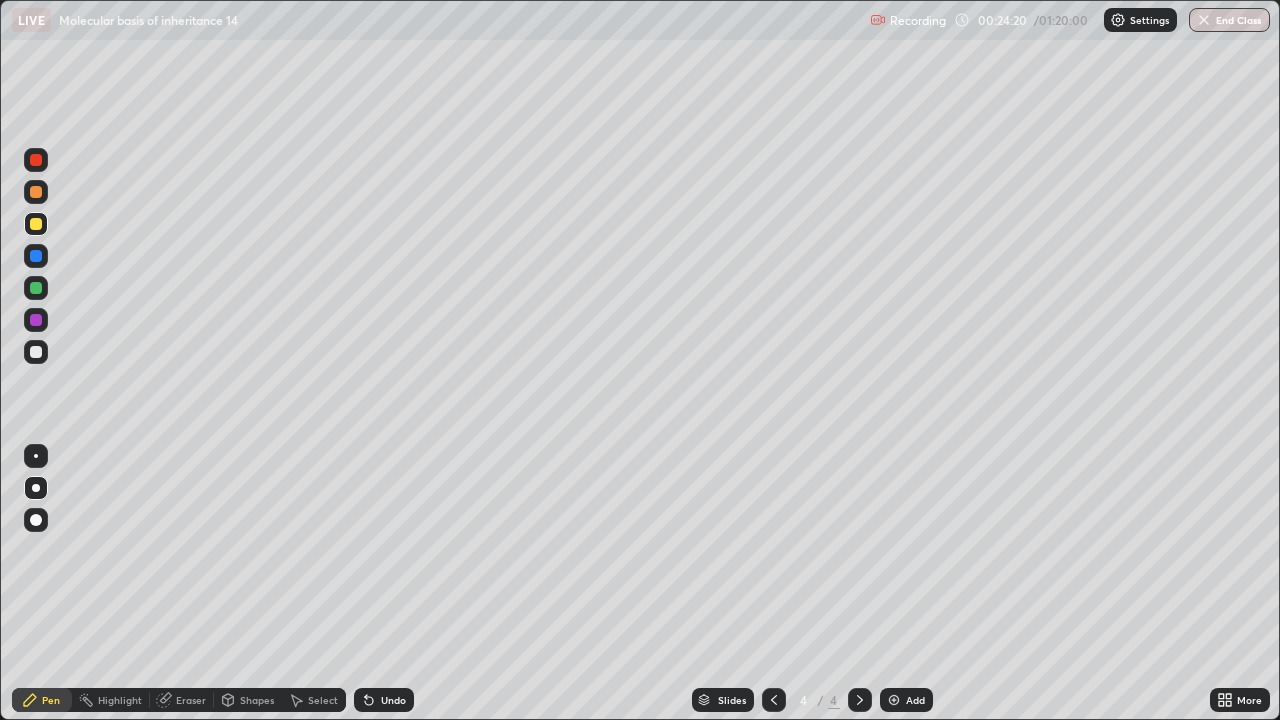 click on "Select" at bounding box center (323, 700) 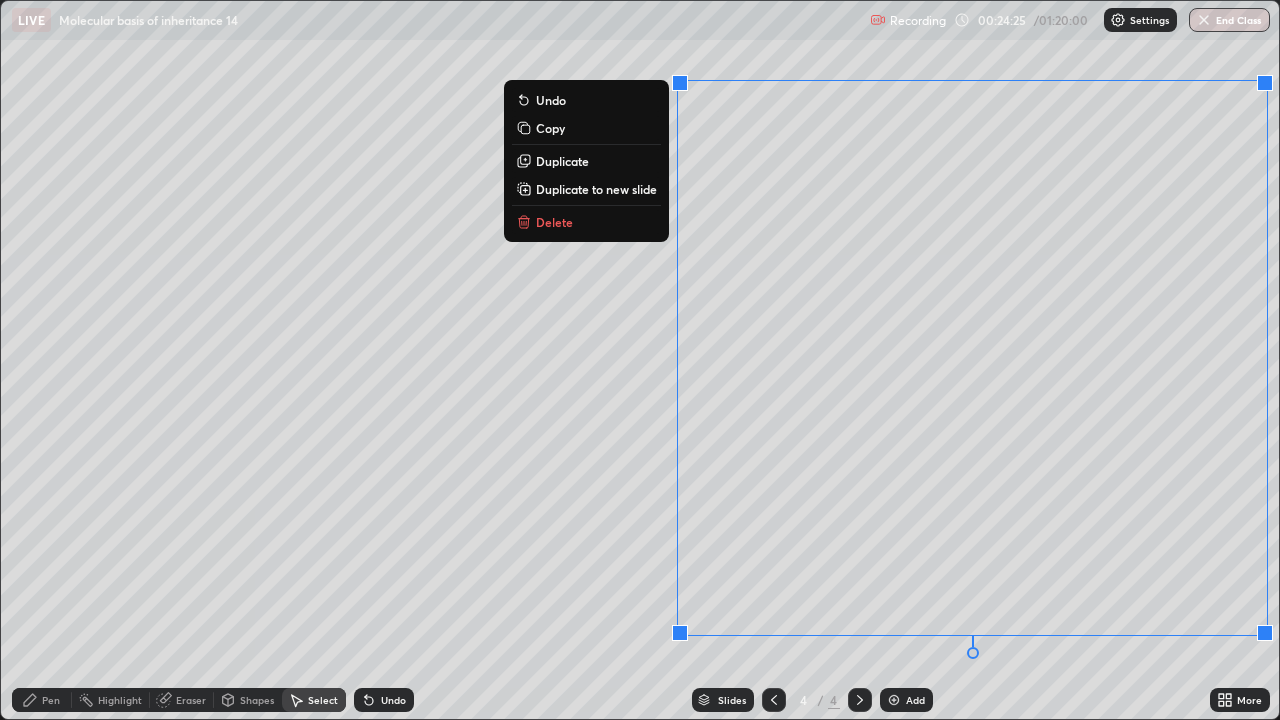 click on "Duplicate to new slide" at bounding box center (596, 189) 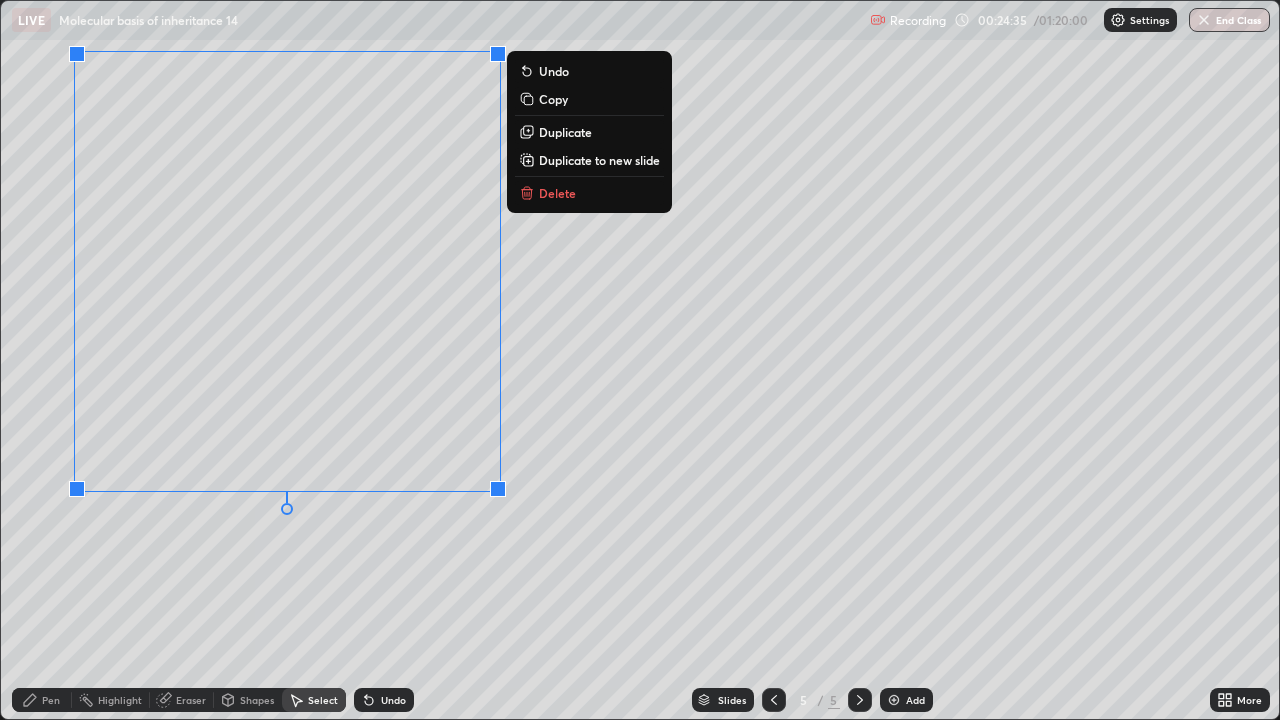 click on "0 ° Undo Copy Duplicate Duplicate to new slide Delete" at bounding box center (640, 360) 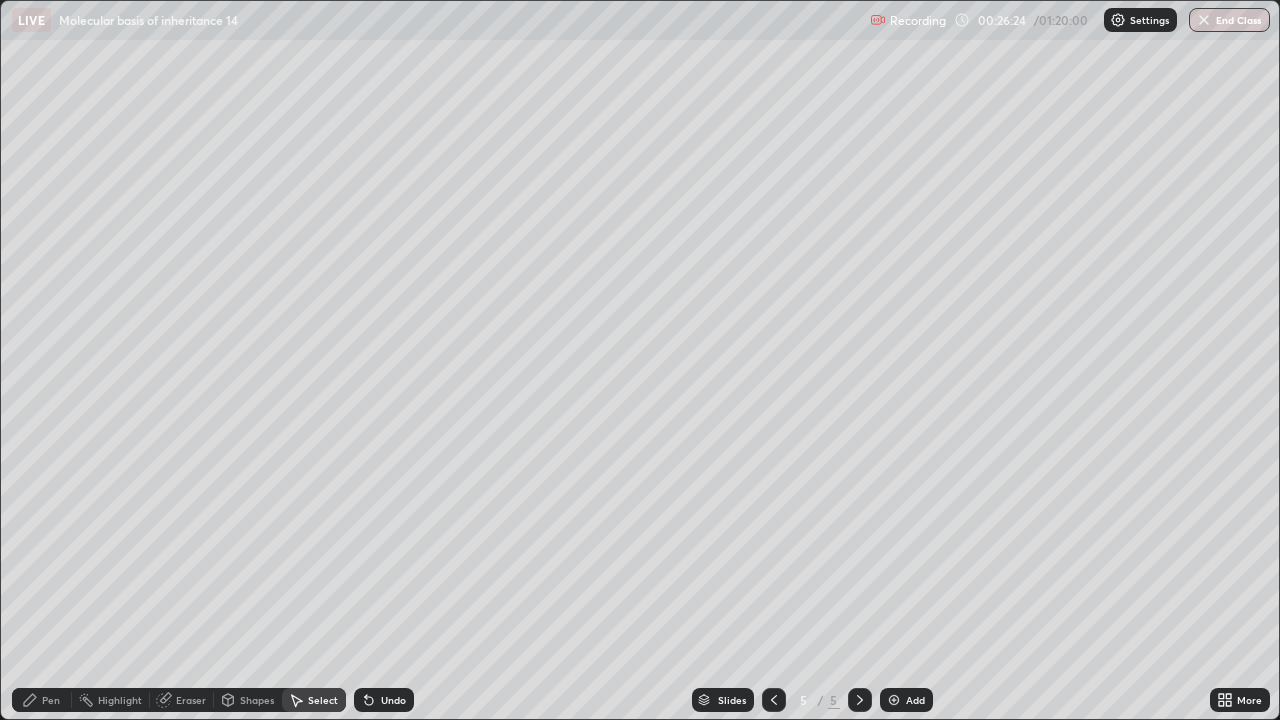 click on "Pen" at bounding box center (42, 700) 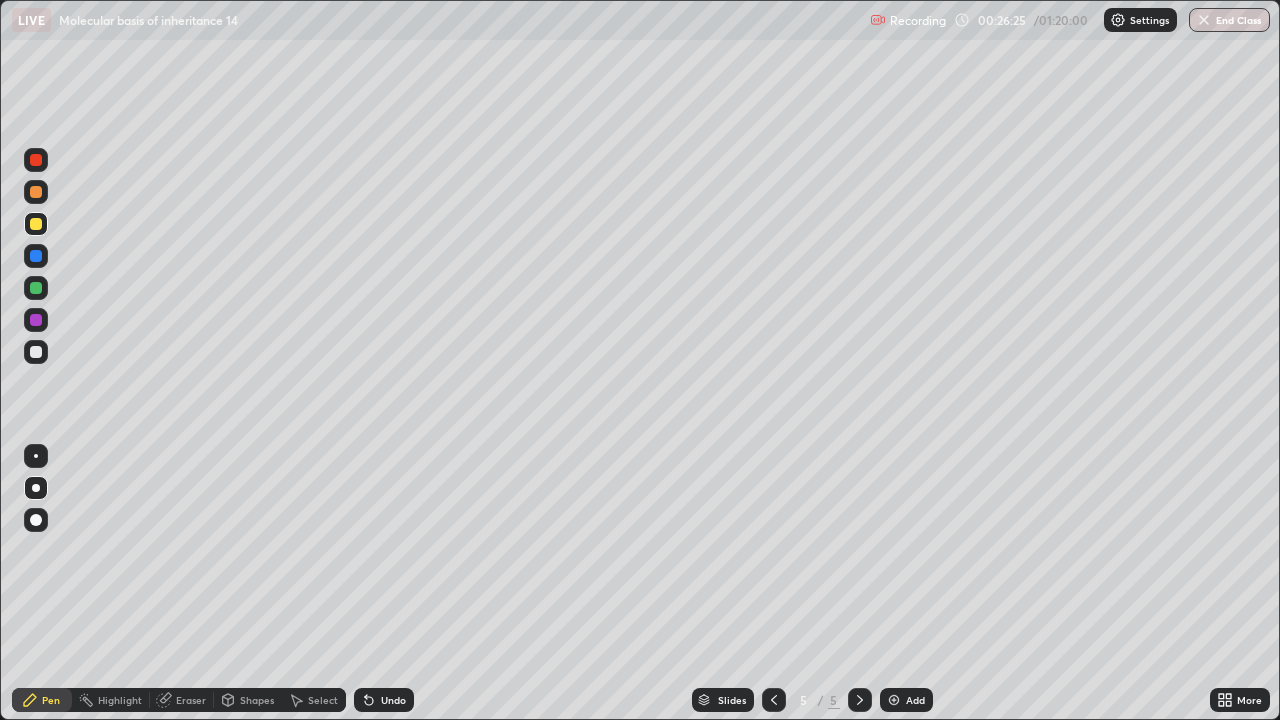 click at bounding box center [36, 352] 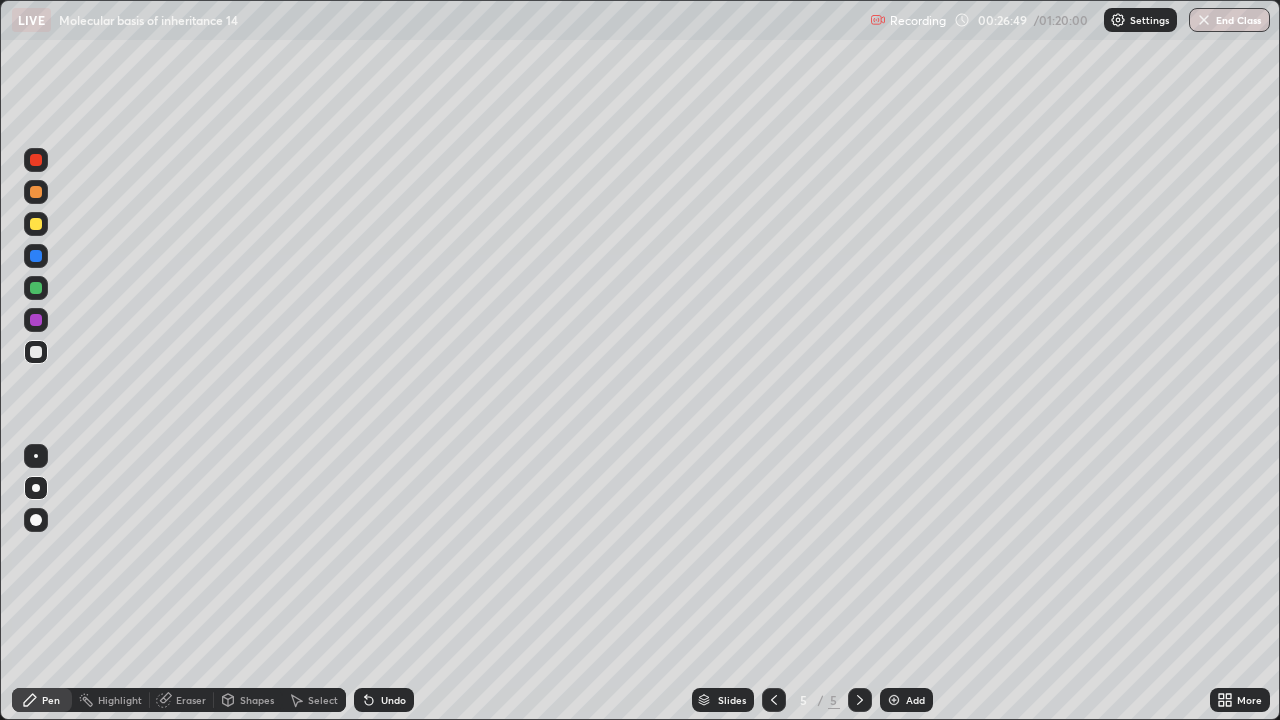 click on "Undo" at bounding box center [393, 700] 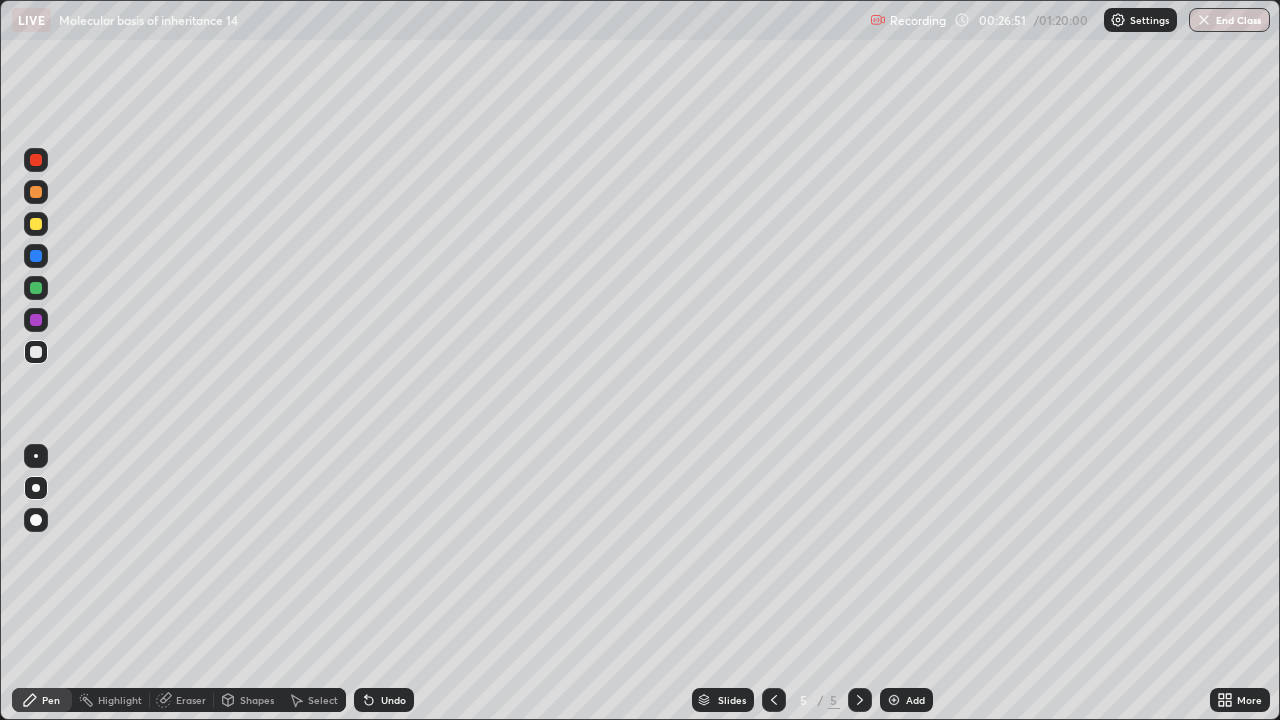click on "Undo" at bounding box center [393, 700] 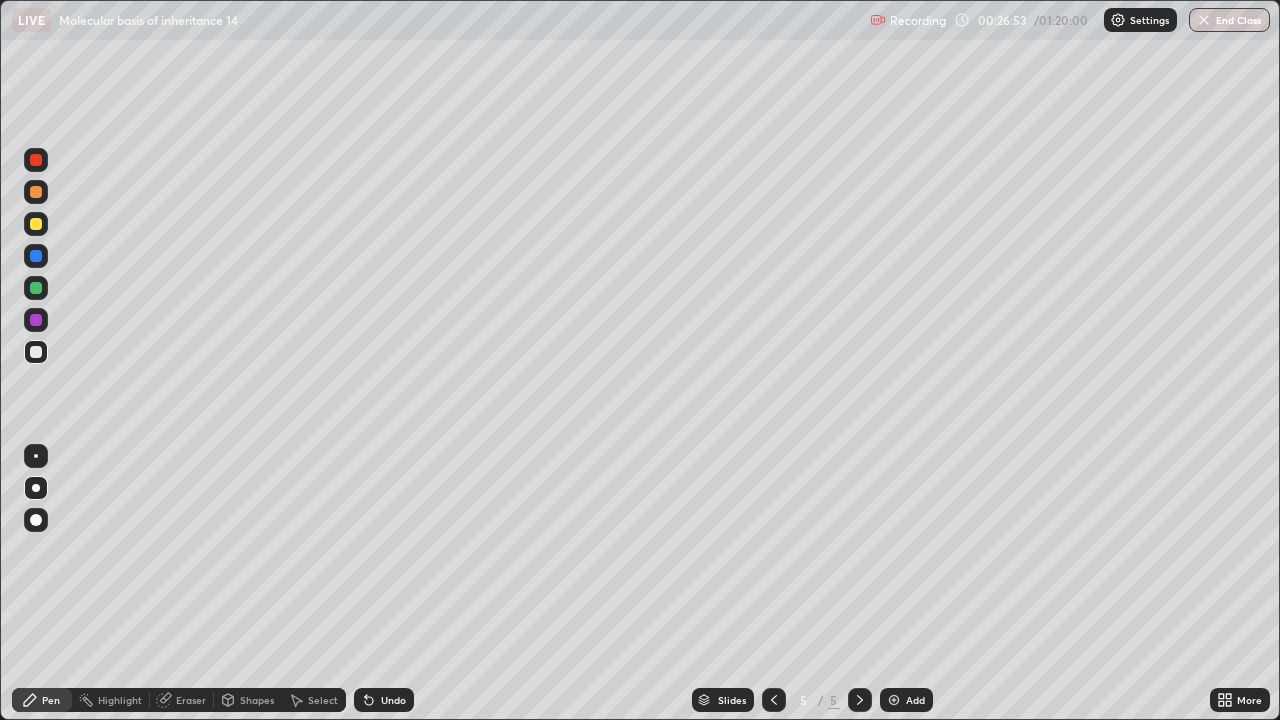 click on "Undo" at bounding box center (384, 700) 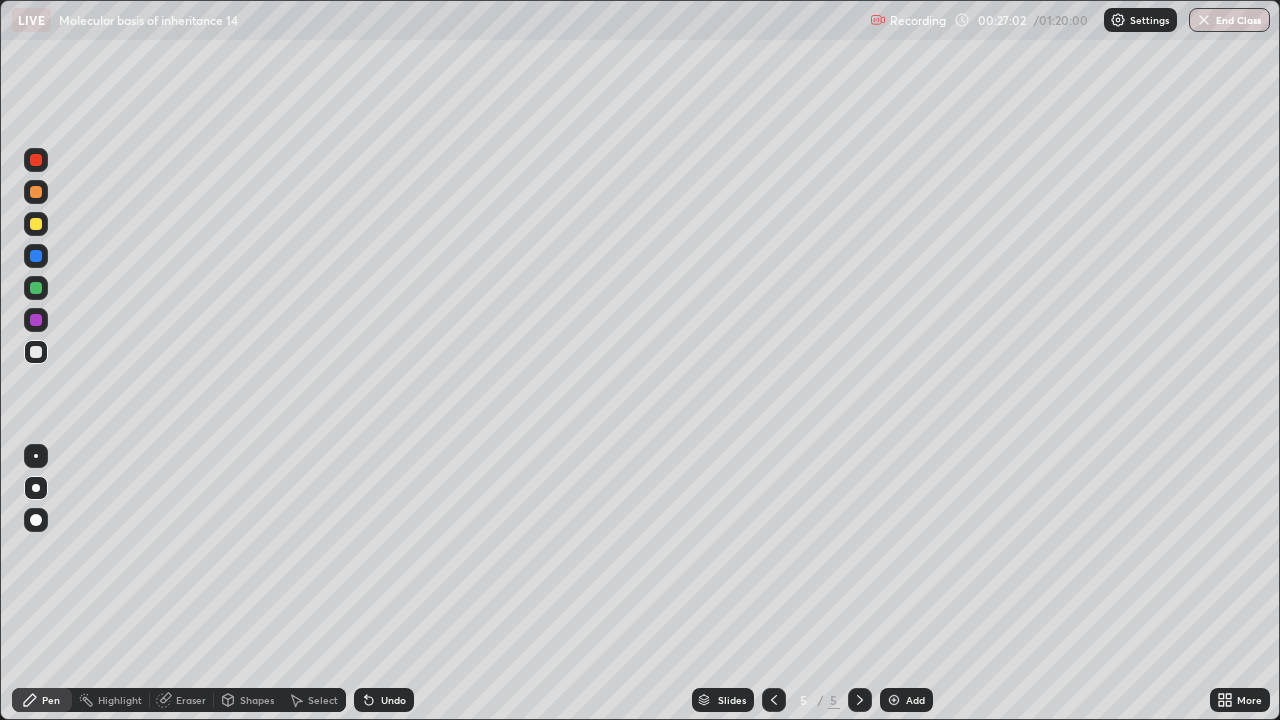 click on "Undo" at bounding box center [393, 700] 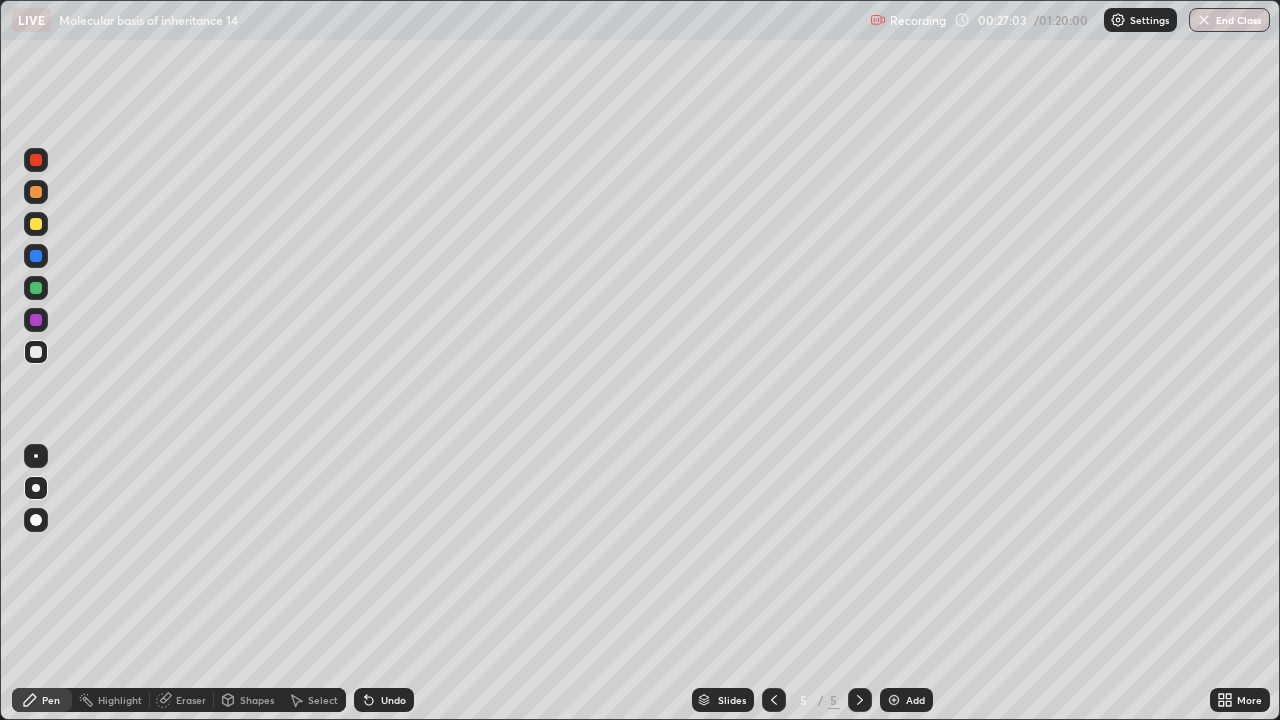 click on "Undo" at bounding box center (393, 700) 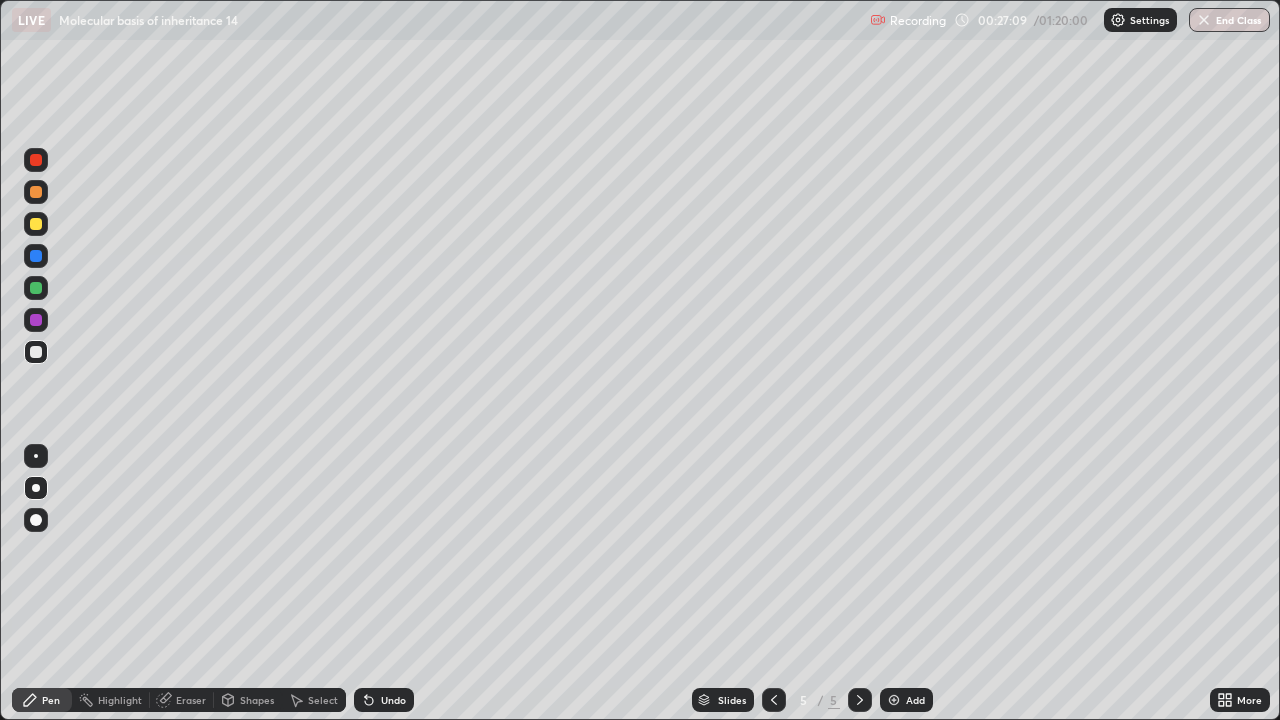 click on "Undo" at bounding box center [393, 700] 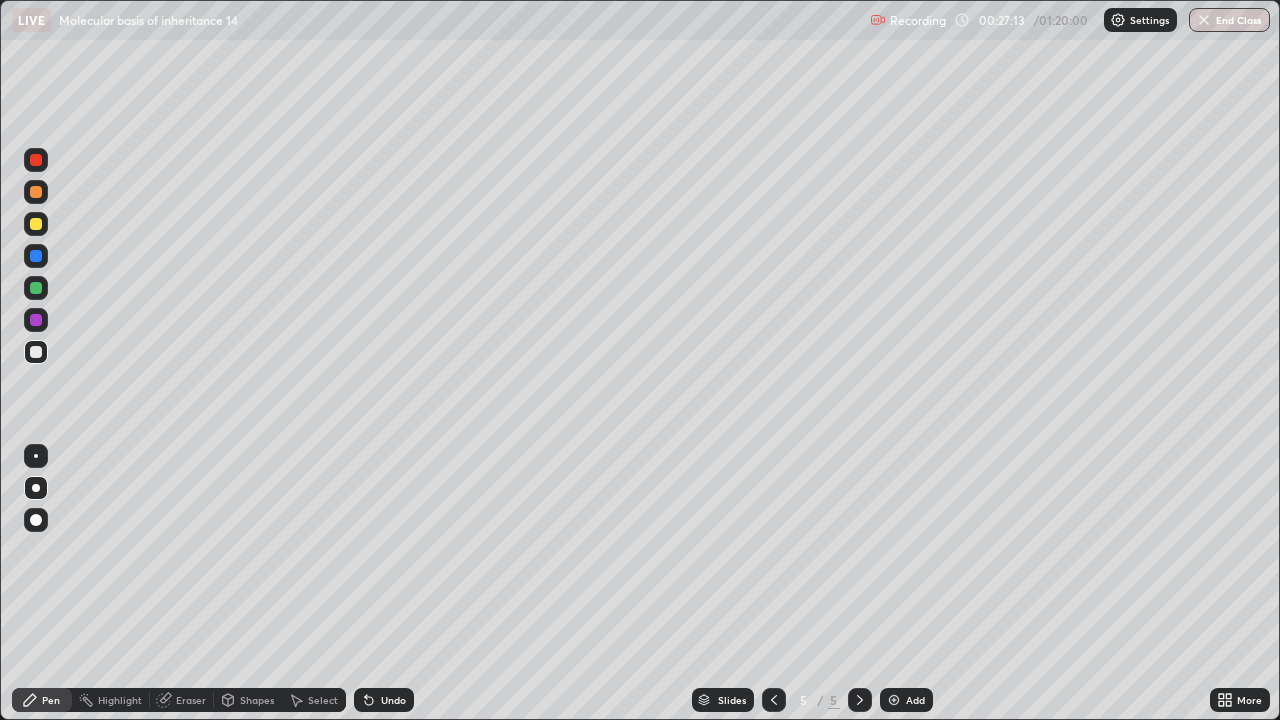 click on "Undo" at bounding box center [393, 700] 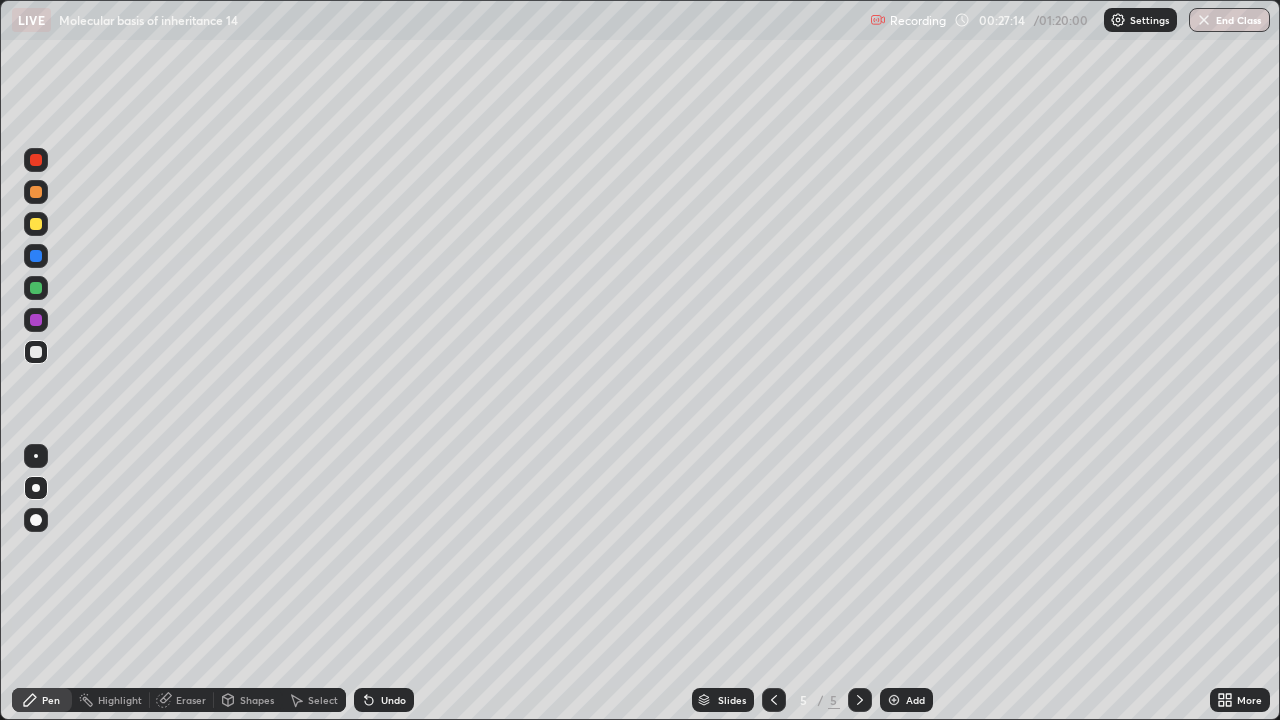 click on "Undo" at bounding box center [393, 700] 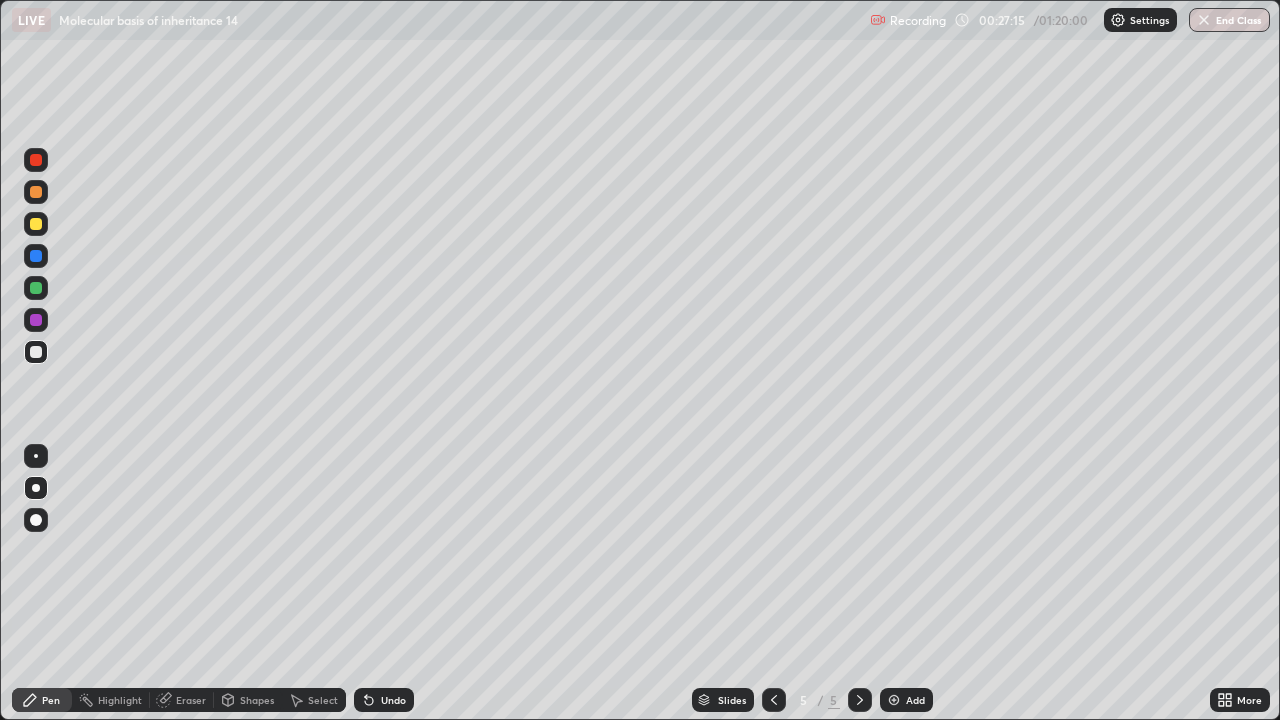 click on "Undo" at bounding box center (393, 700) 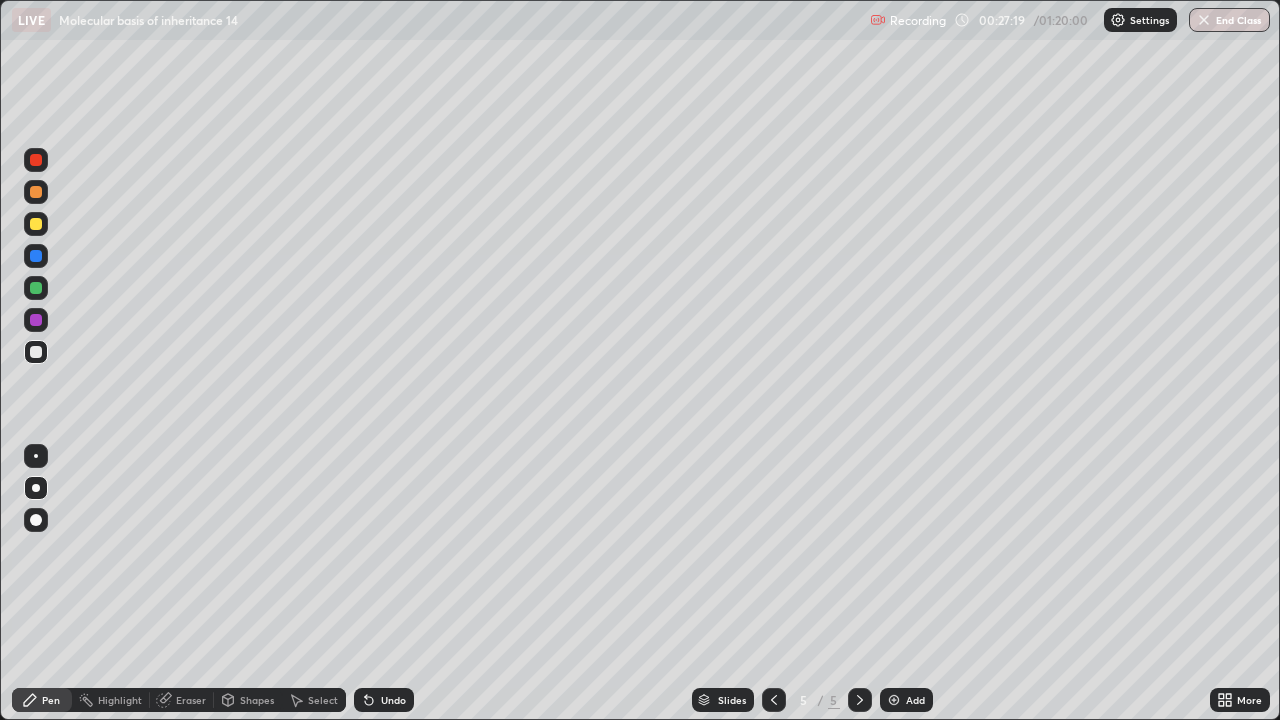 click at bounding box center [36, 320] 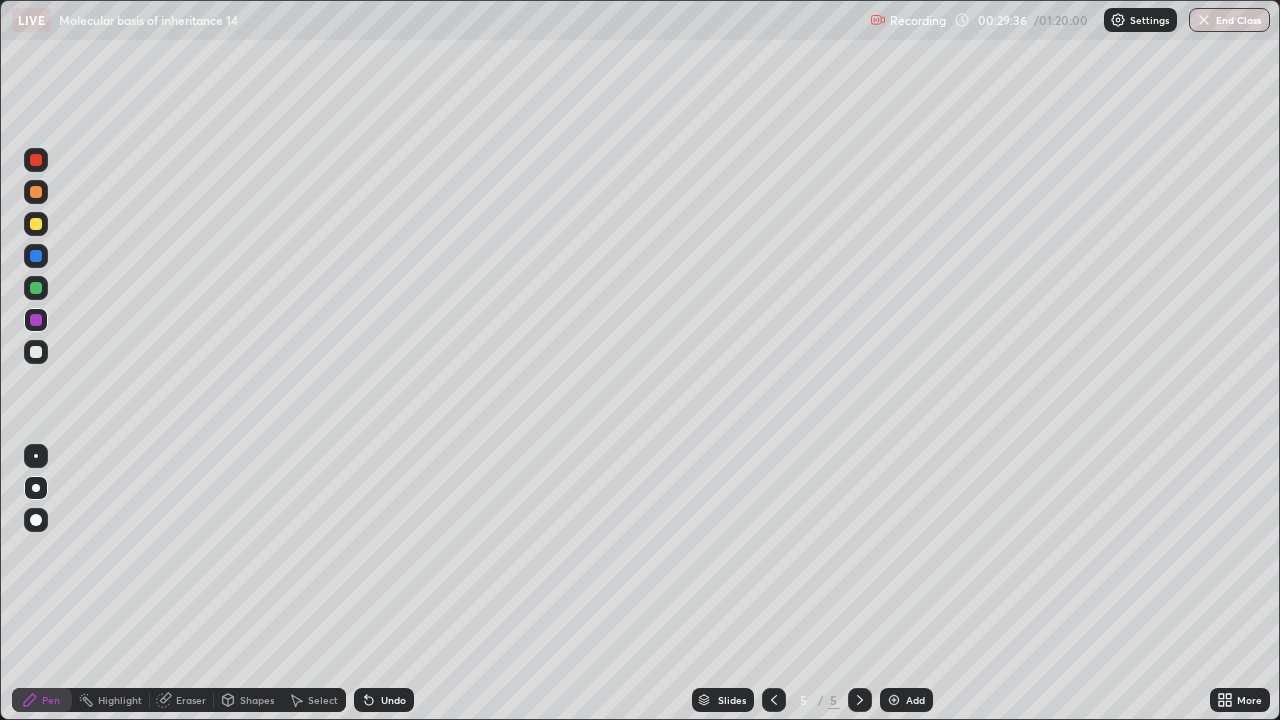 click at bounding box center [36, 192] 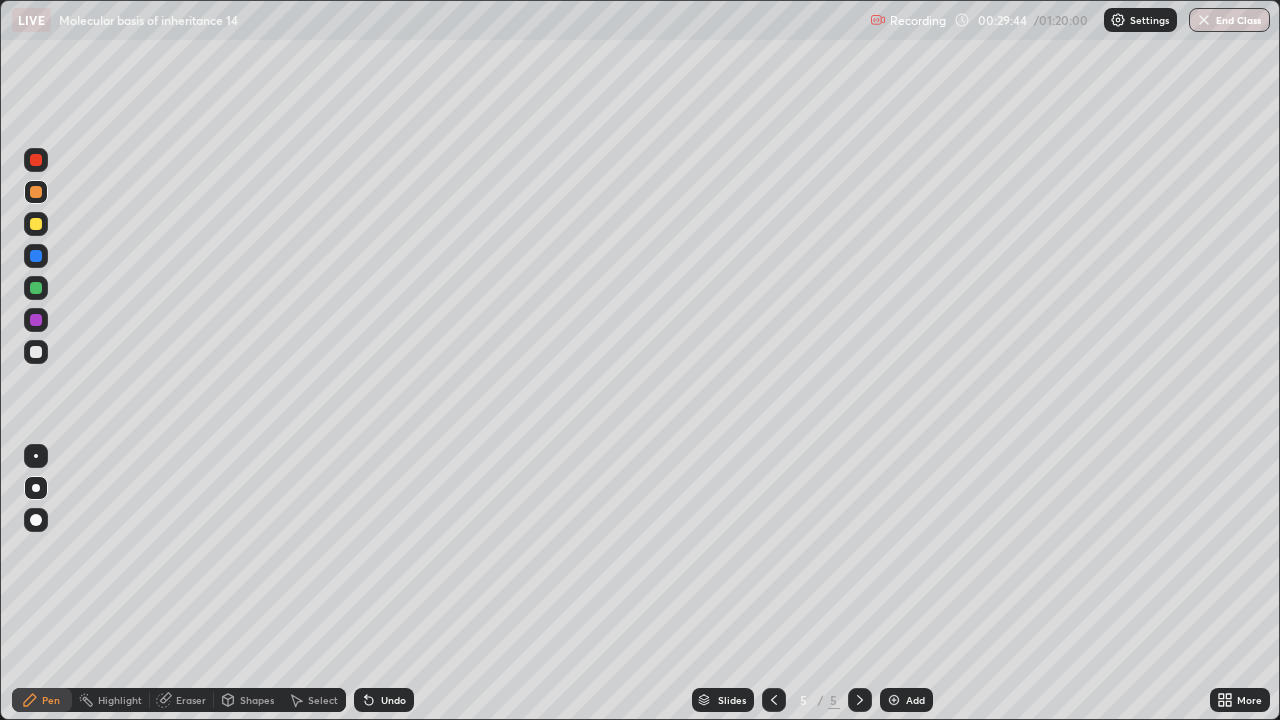 click on "Undo" at bounding box center [384, 700] 